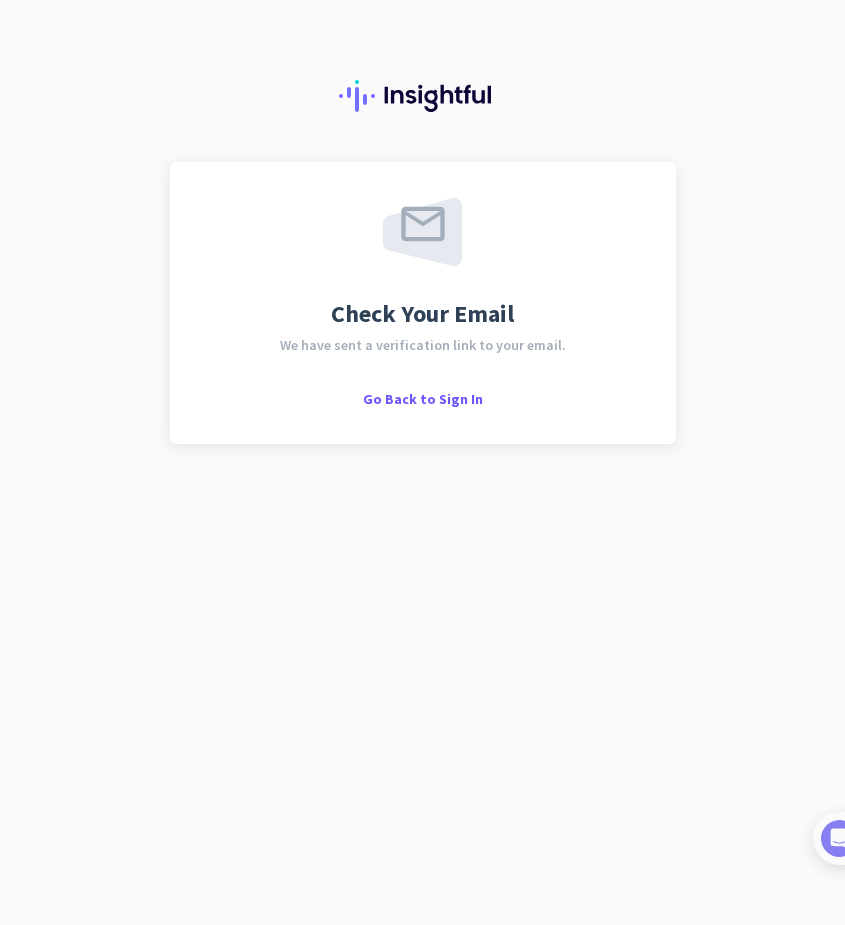 scroll, scrollTop: 0, scrollLeft: 0, axis: both 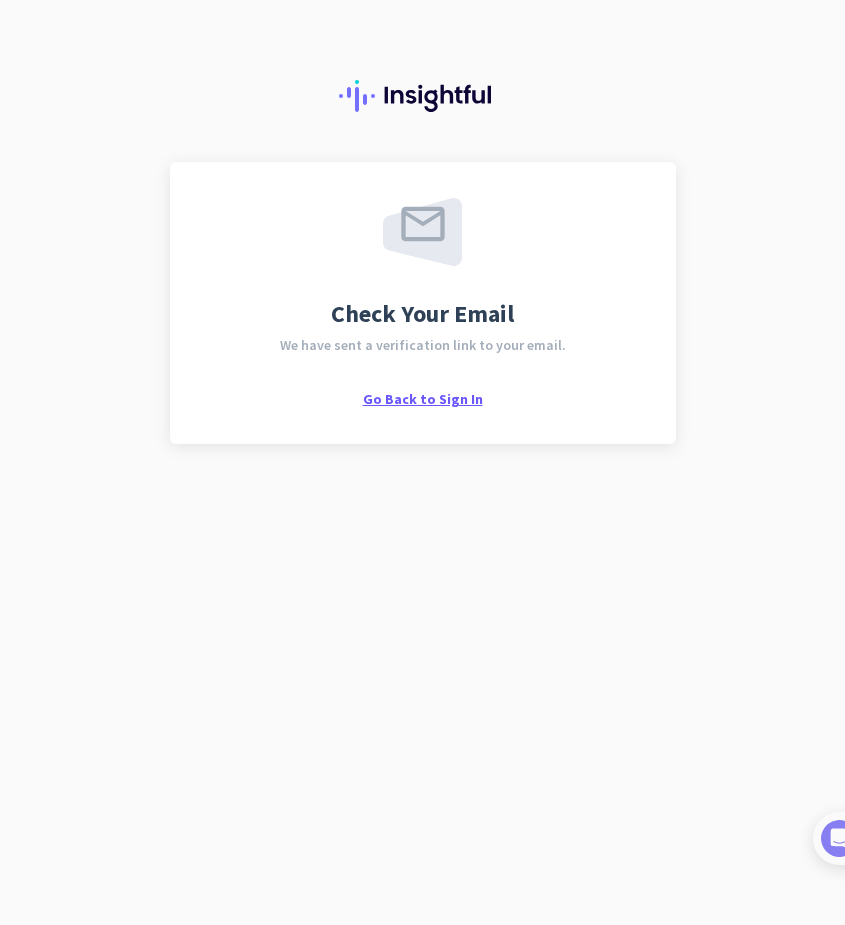 click on "Go Back to Sign In" 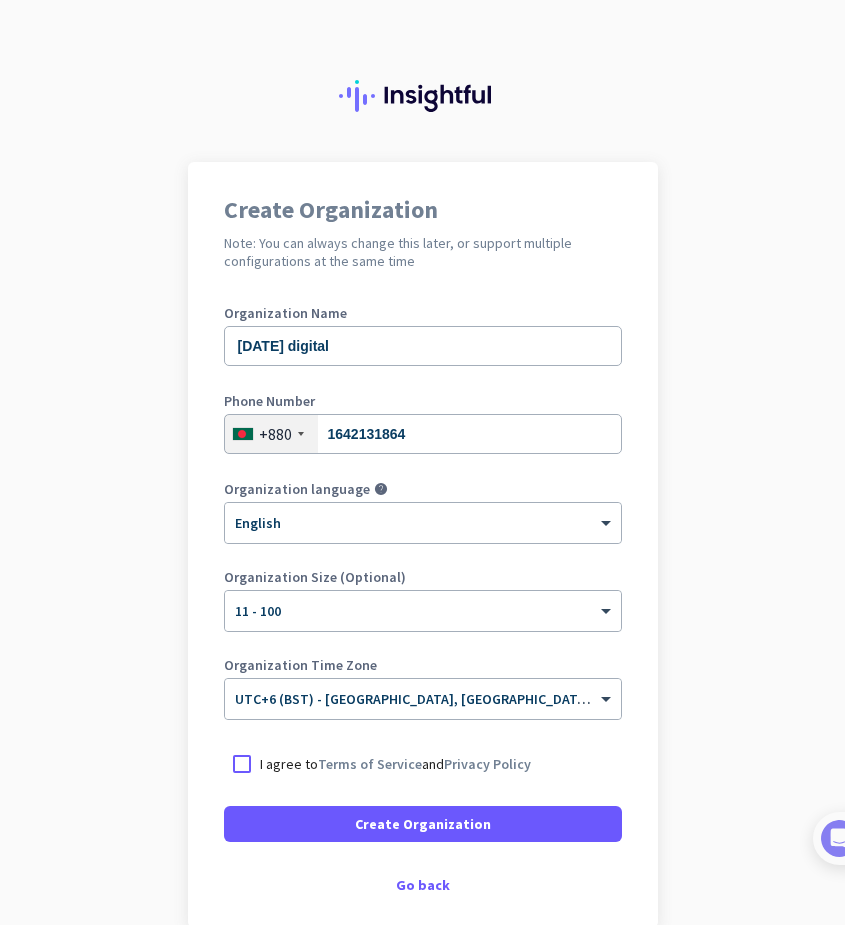 scroll, scrollTop: 0, scrollLeft: 0, axis: both 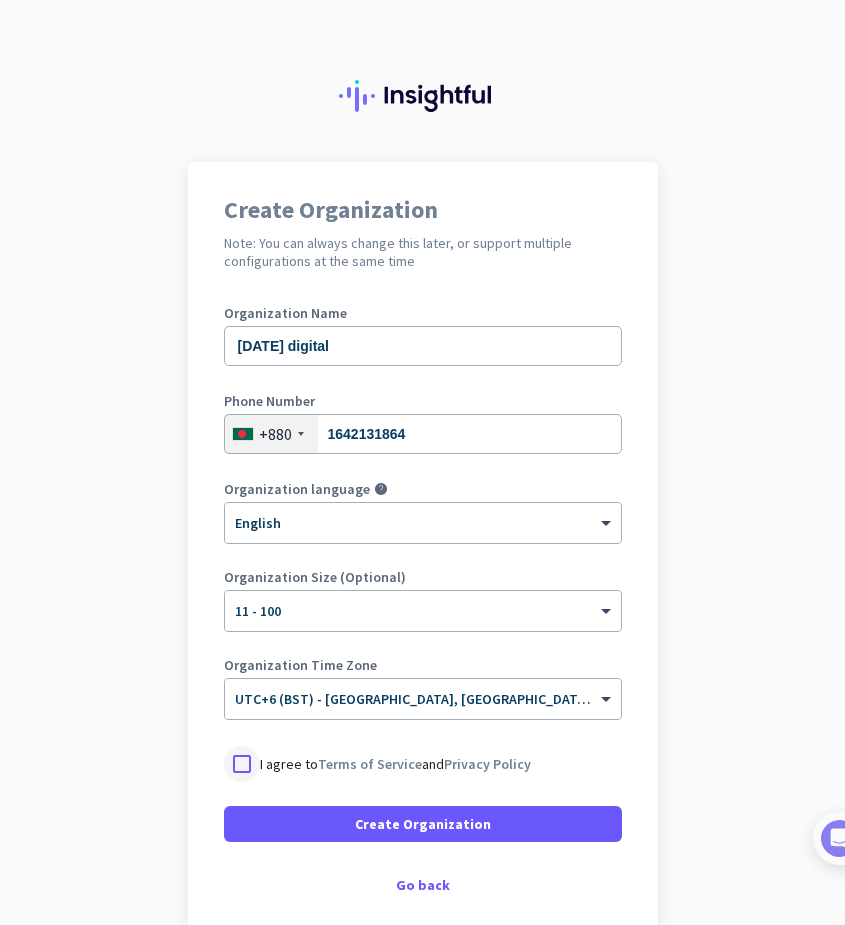 click at bounding box center (242, 764) 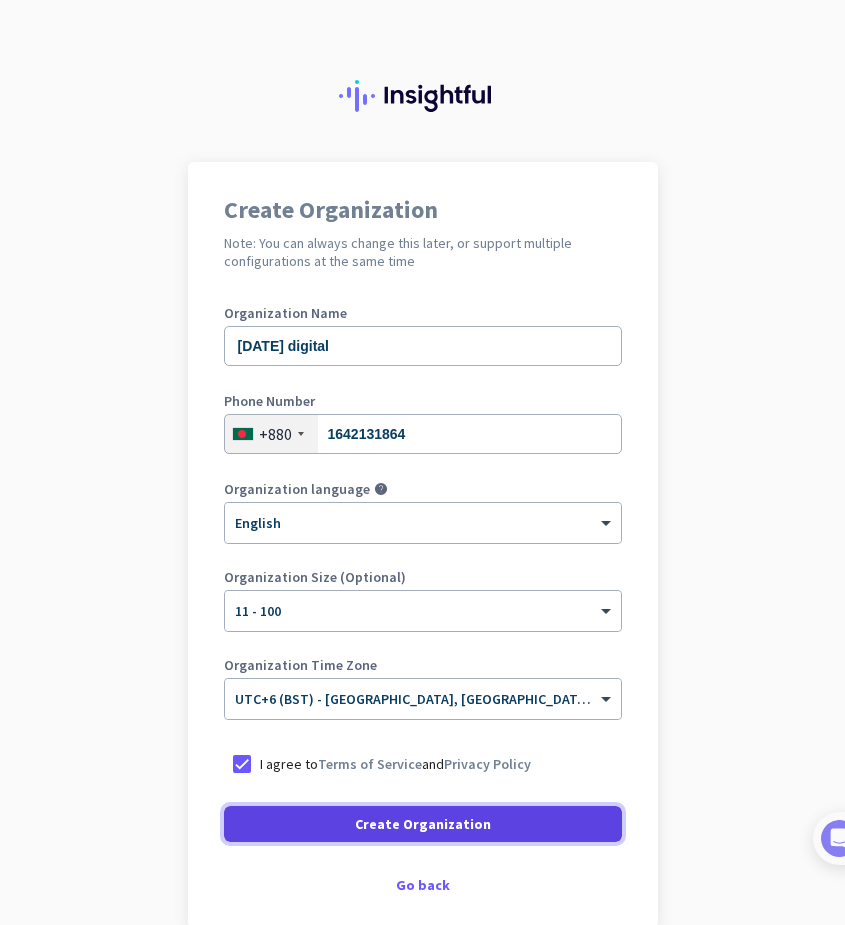 click 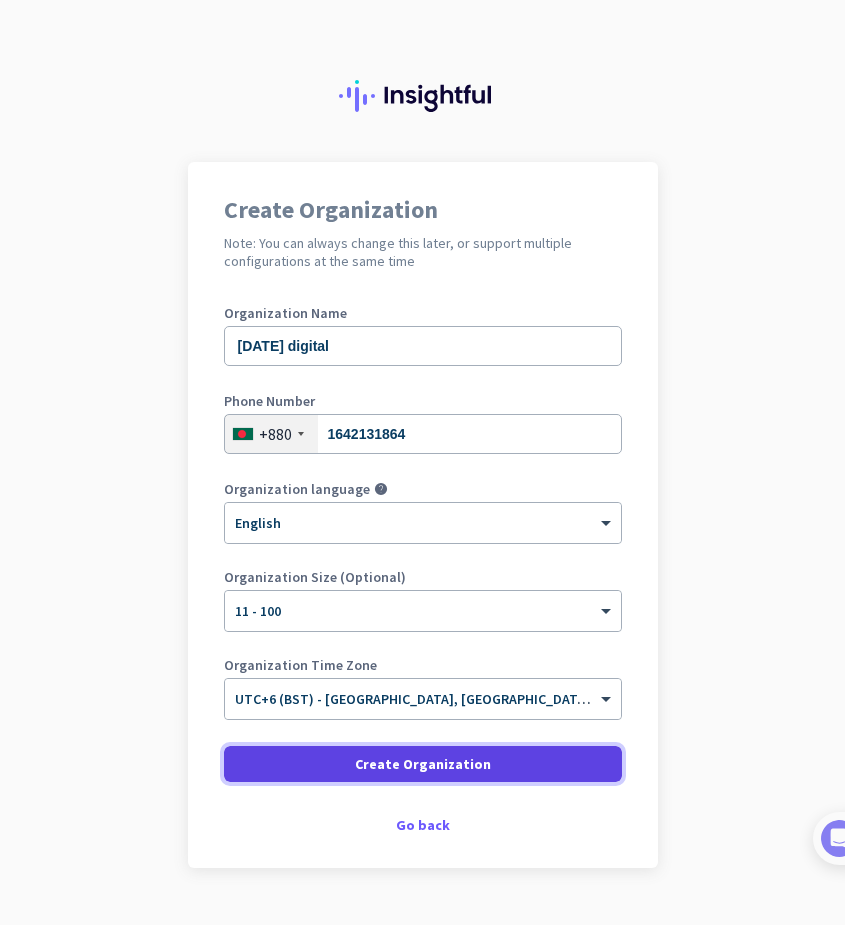 click on "Create Organization" 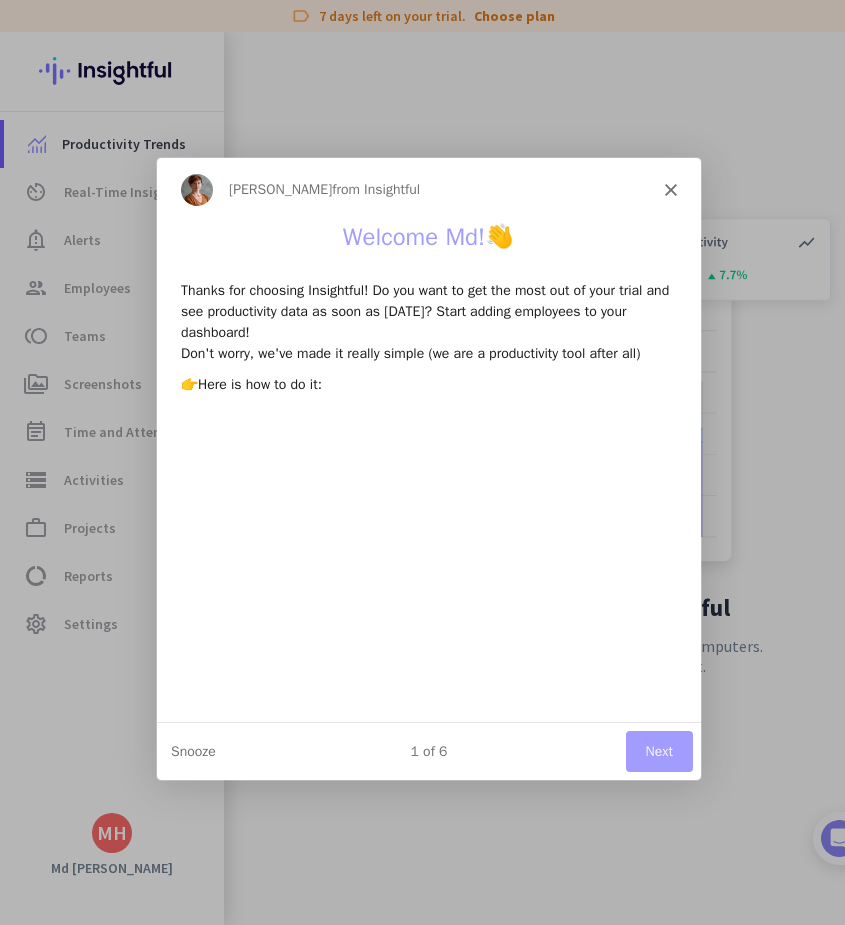scroll, scrollTop: 0, scrollLeft: 0, axis: both 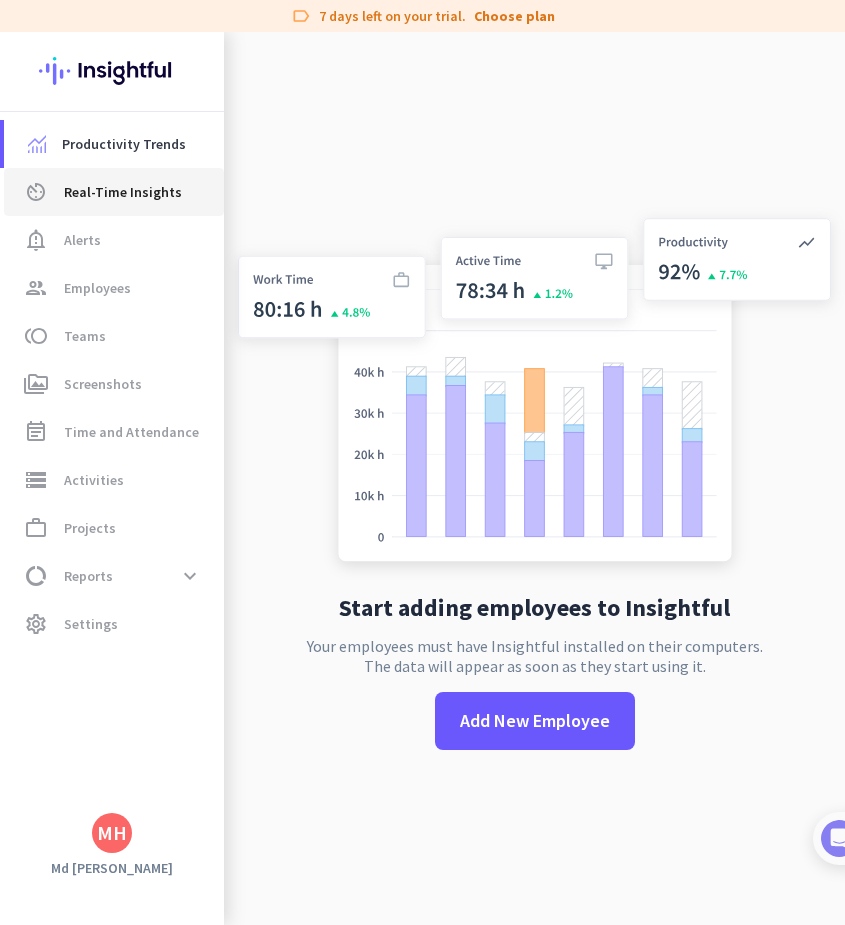 click on "av_timer  Real-Time Insights" 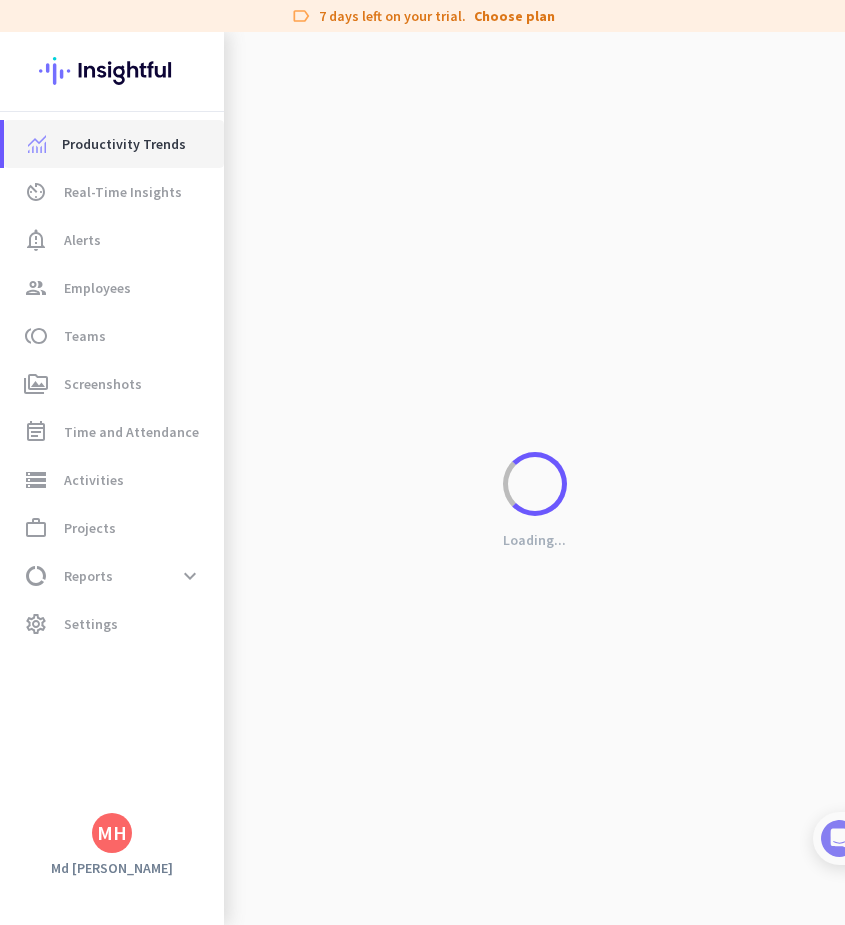 click on "Productivity Trends" 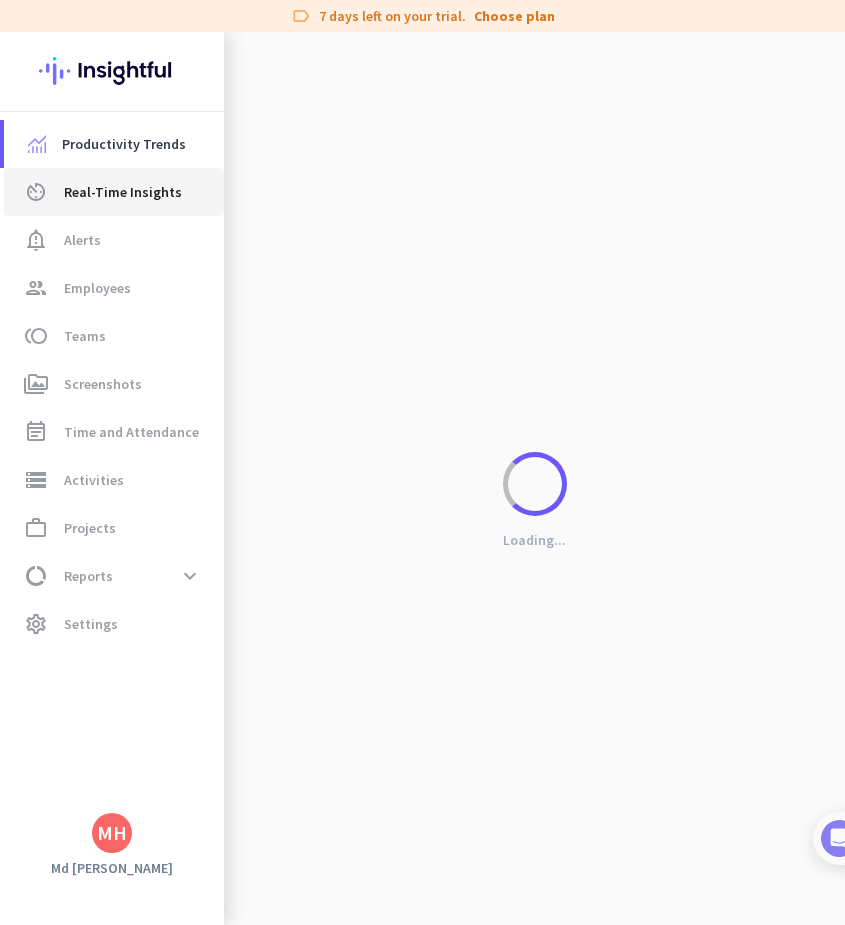 click on "av_timer  Real-Time Insights" 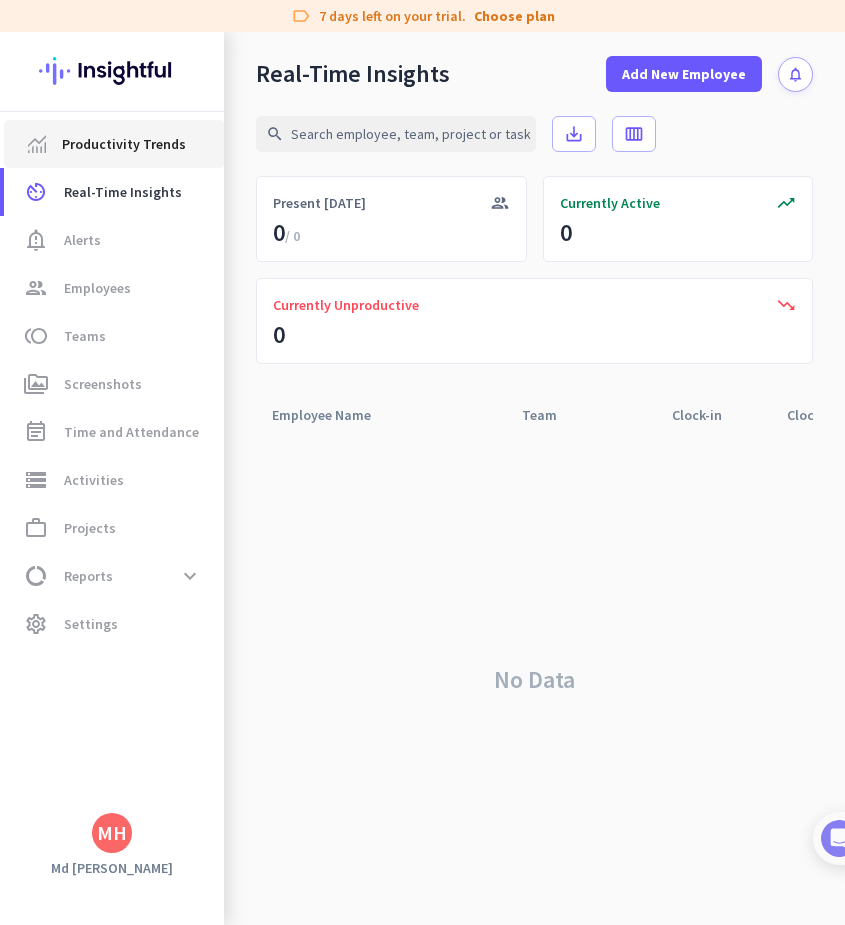 click on "Productivity Trends" 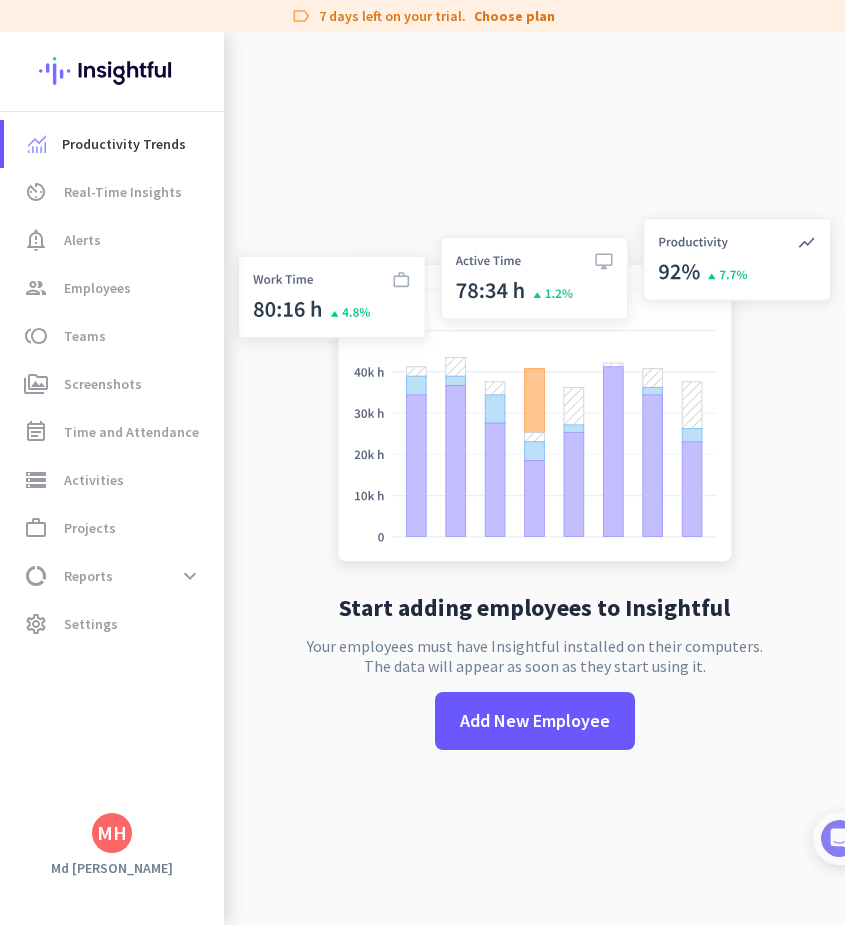 click 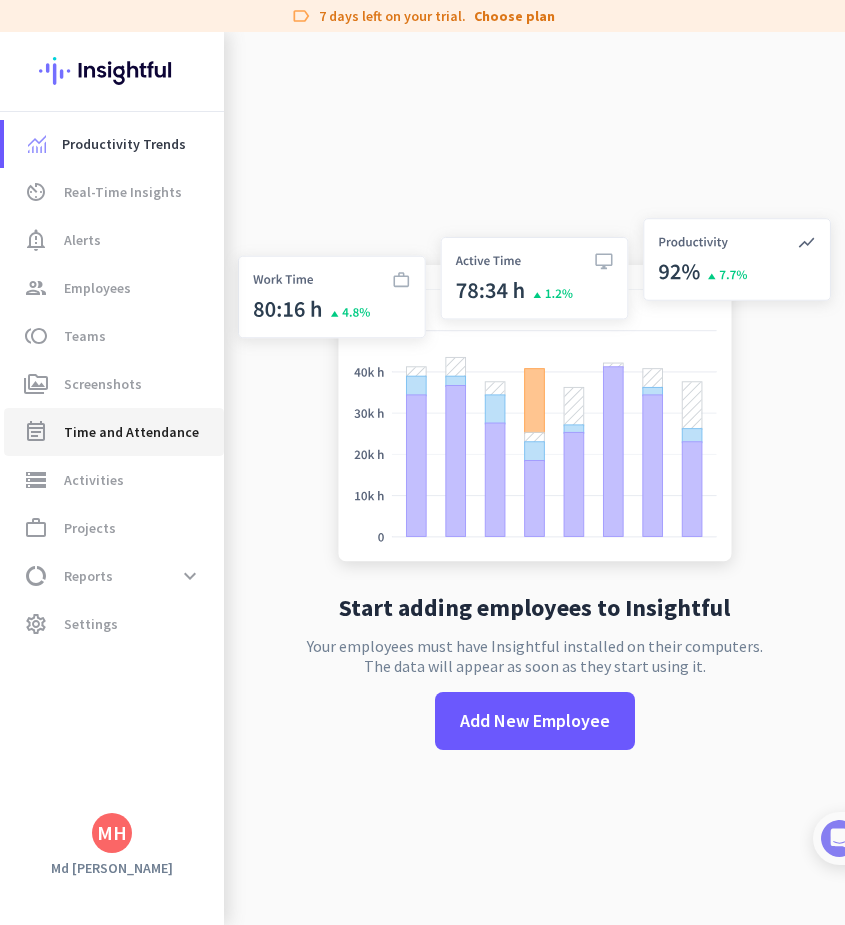 click on "Time and Attendance" 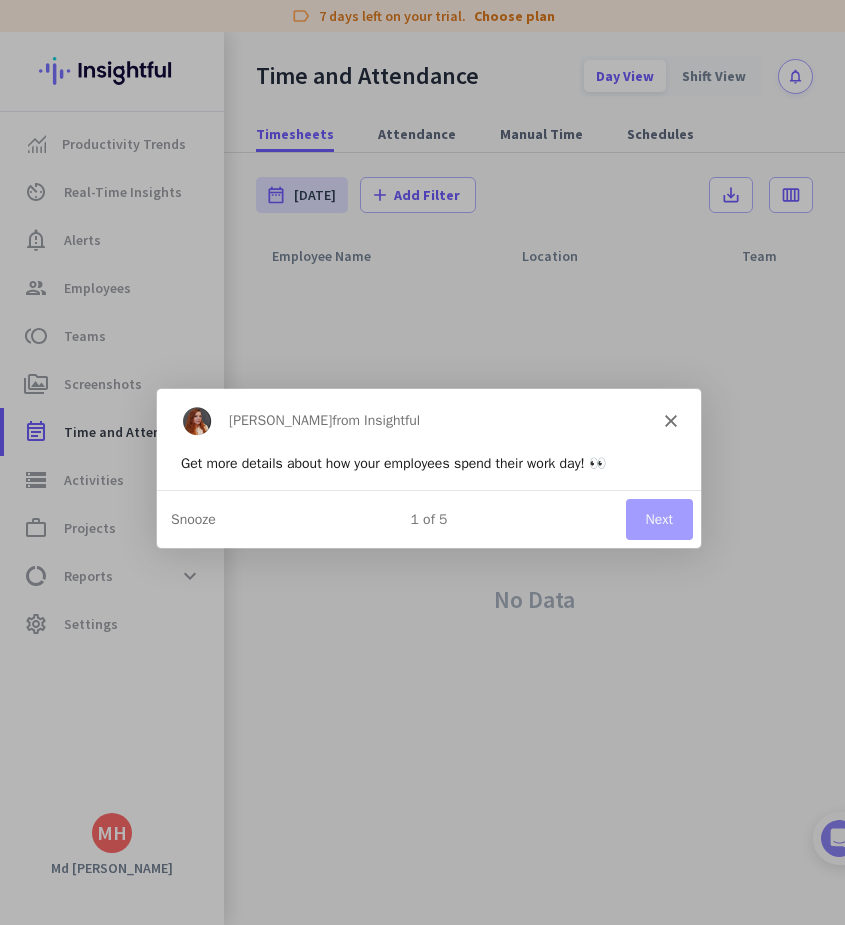 scroll, scrollTop: 0, scrollLeft: 0, axis: both 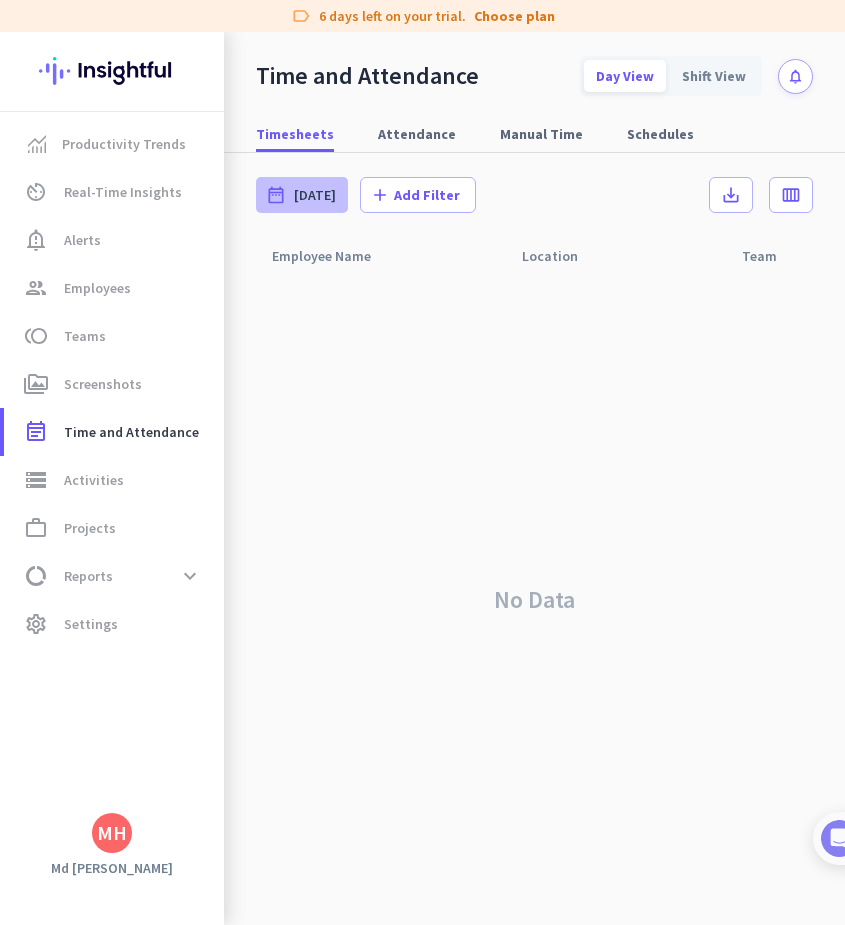 click on "date_range [DATE]" 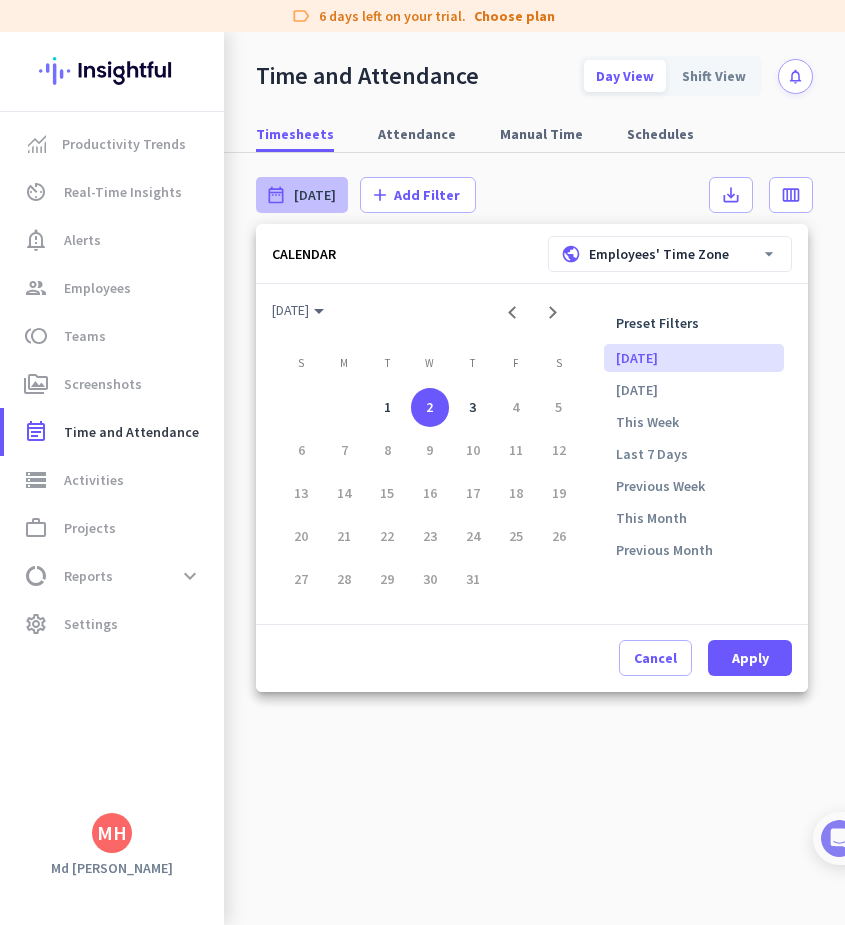 click at bounding box center (422, 462) 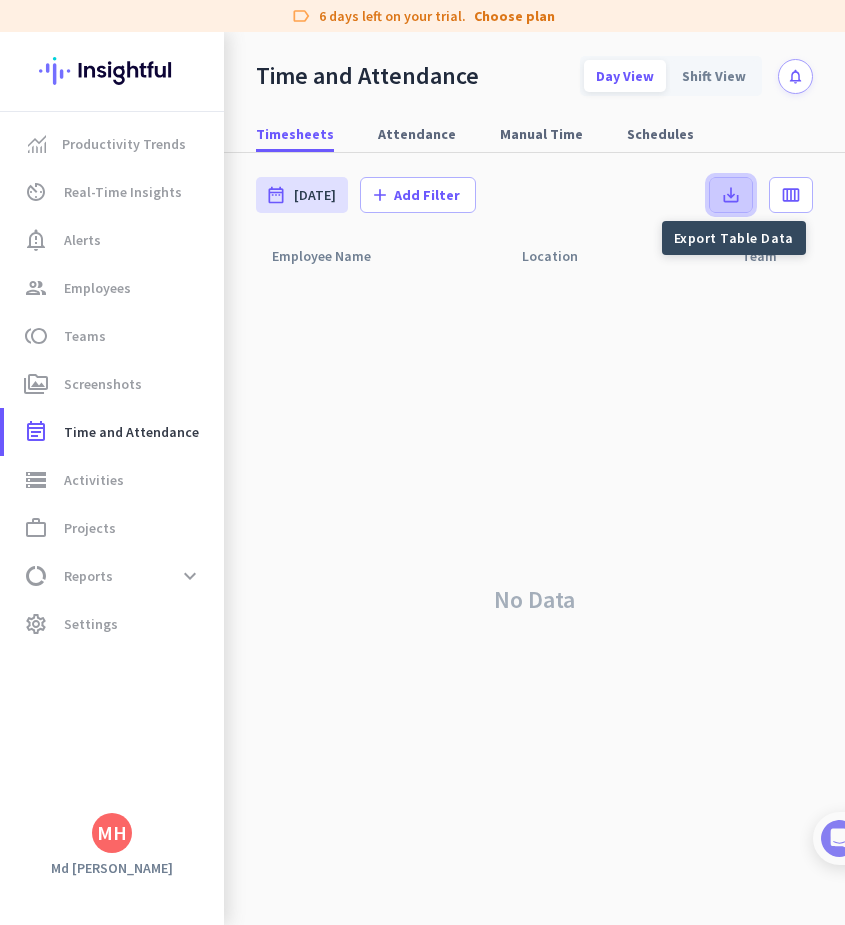 click 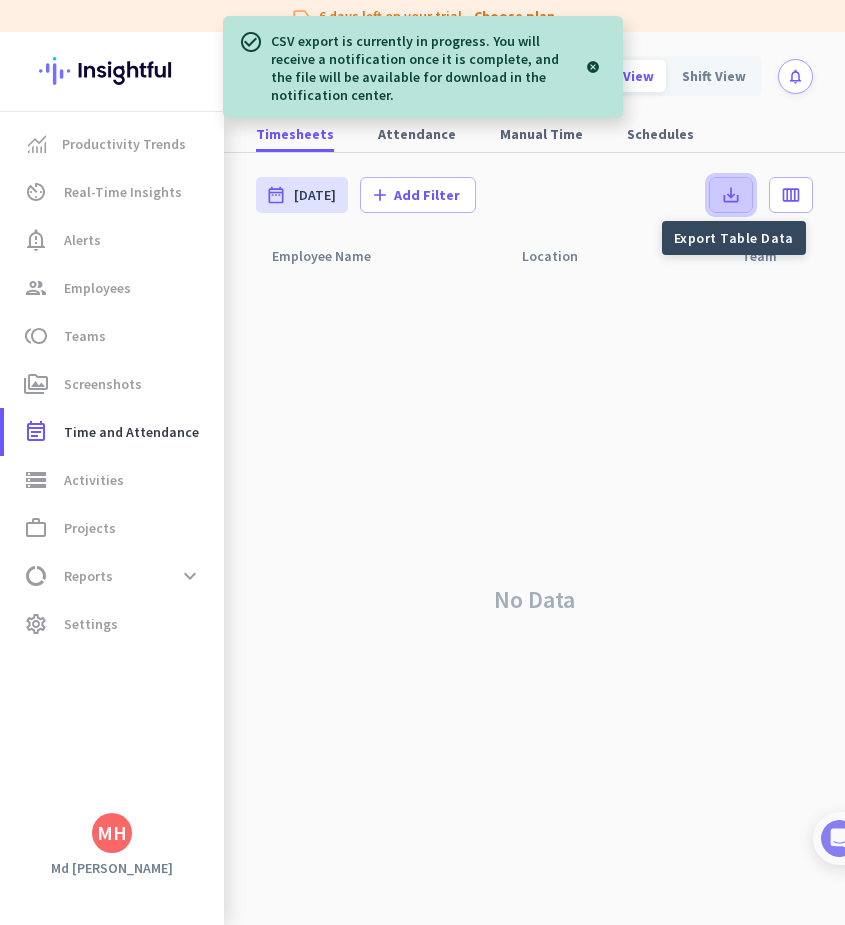 click 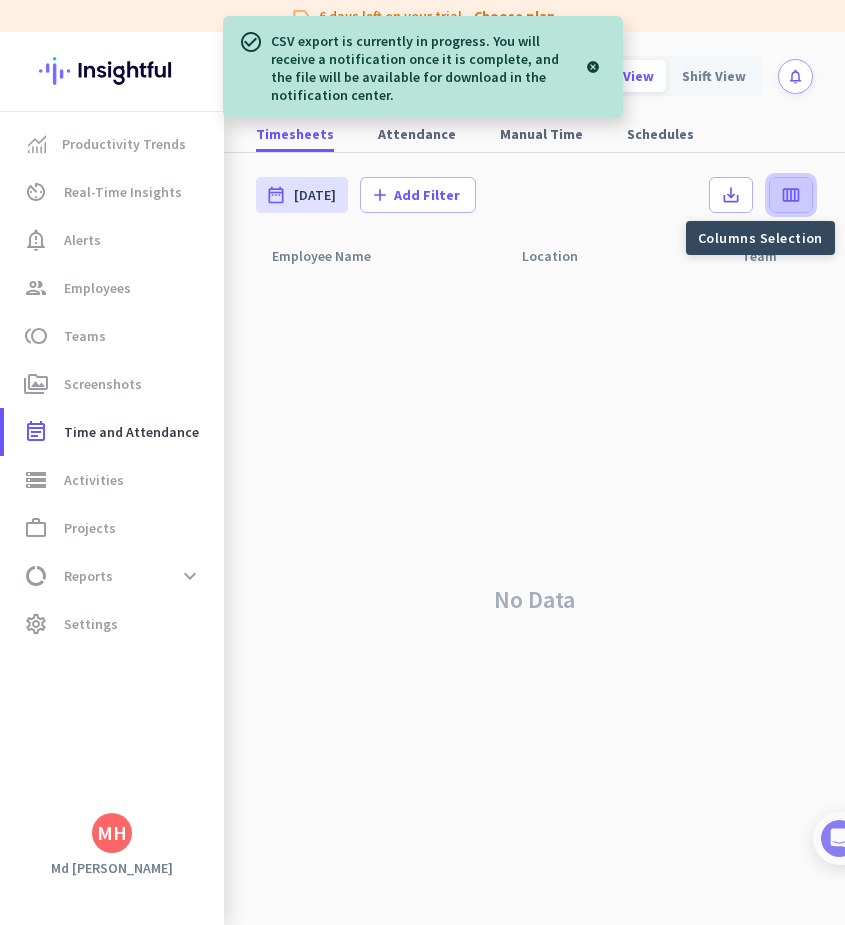 click 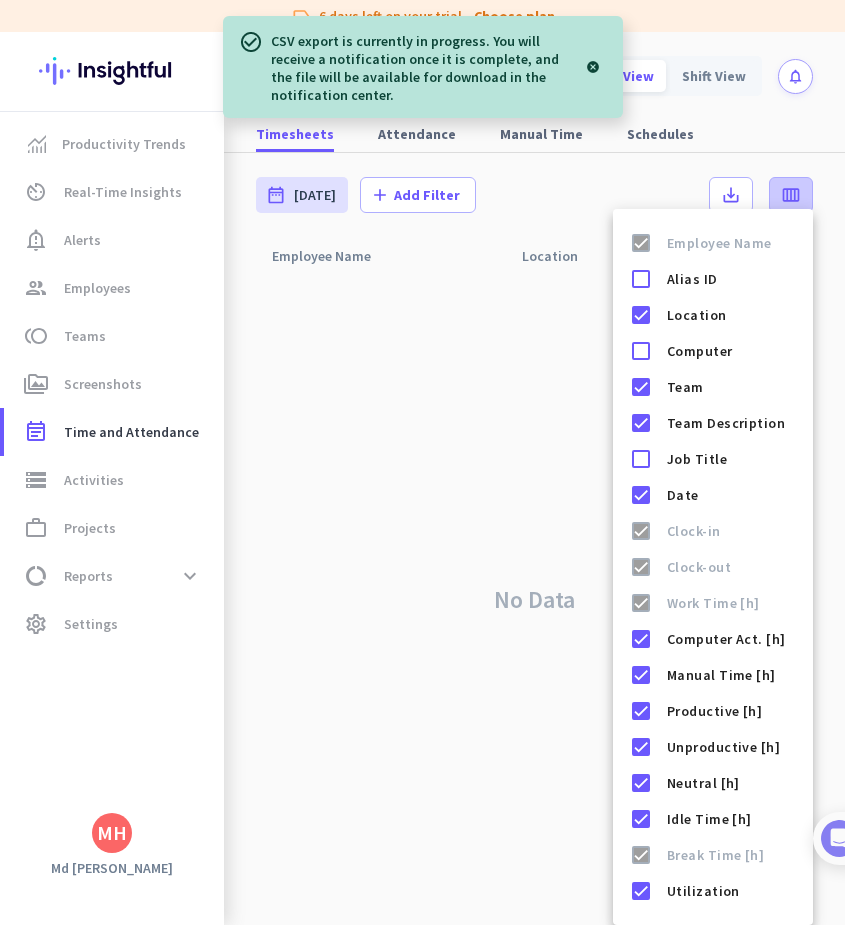 click at bounding box center [422, 462] 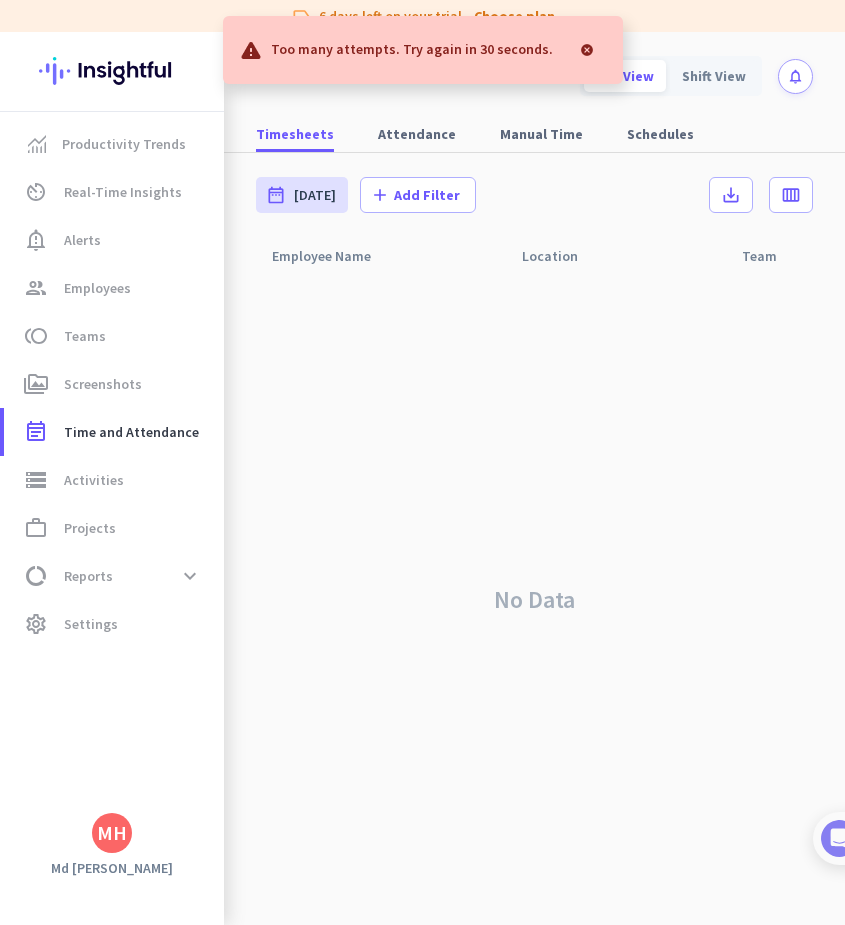 click on "No Data" 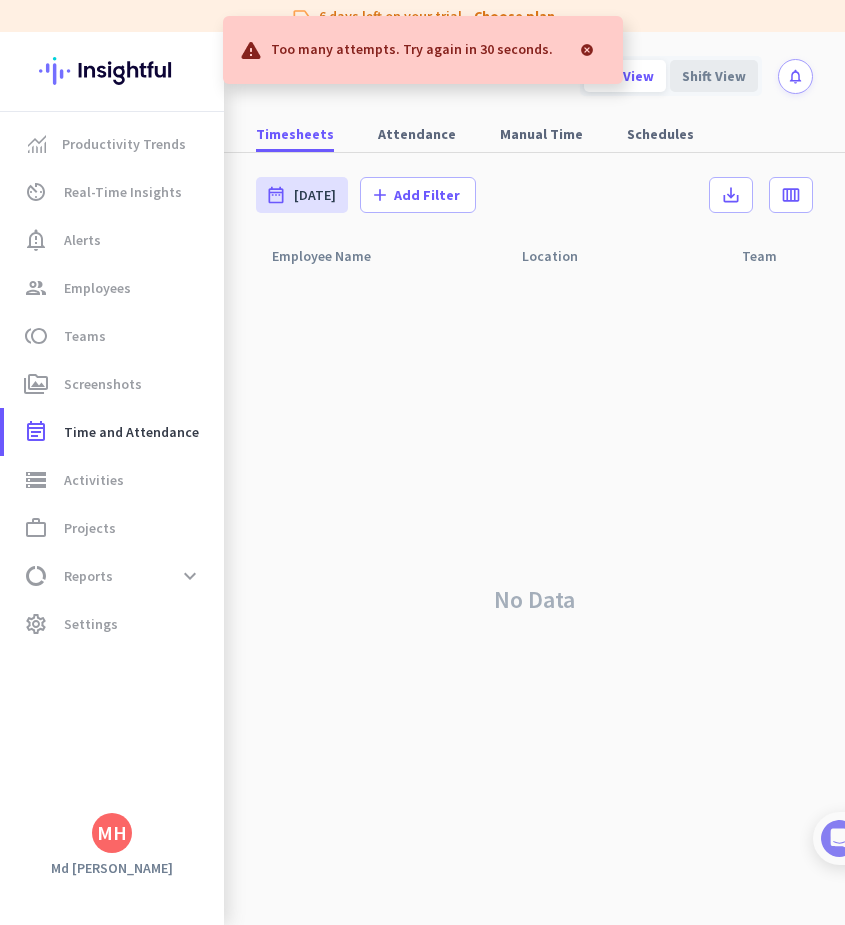 click on "Shift View" at bounding box center (714, 76) 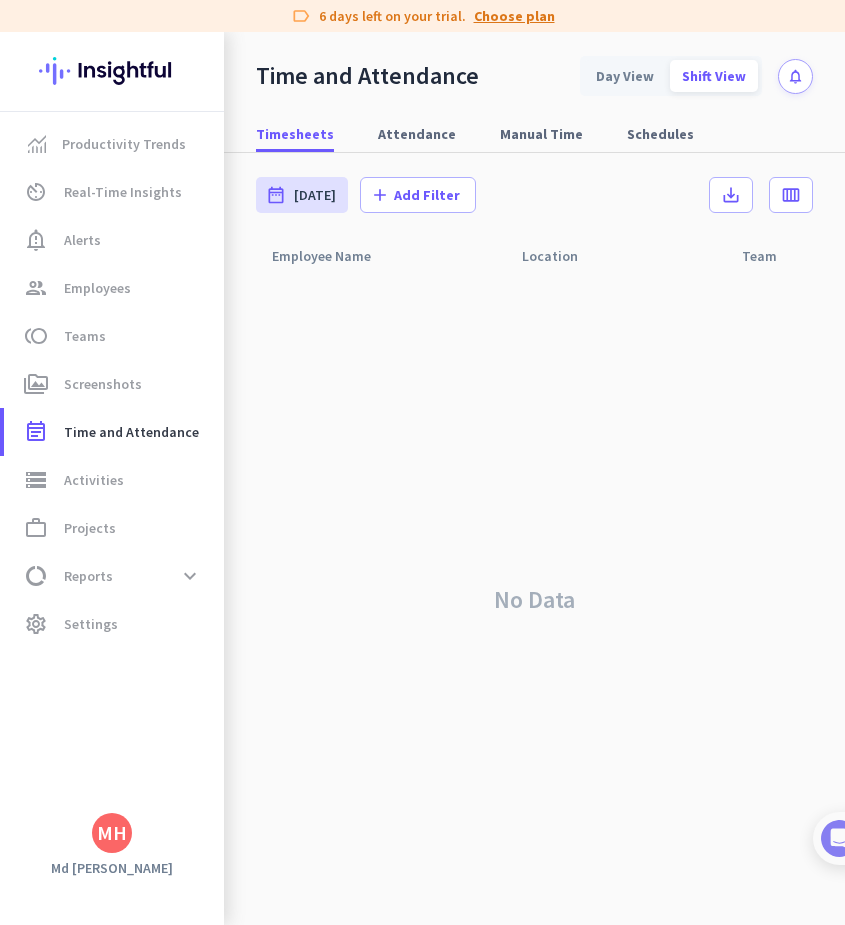 click on "Choose plan" 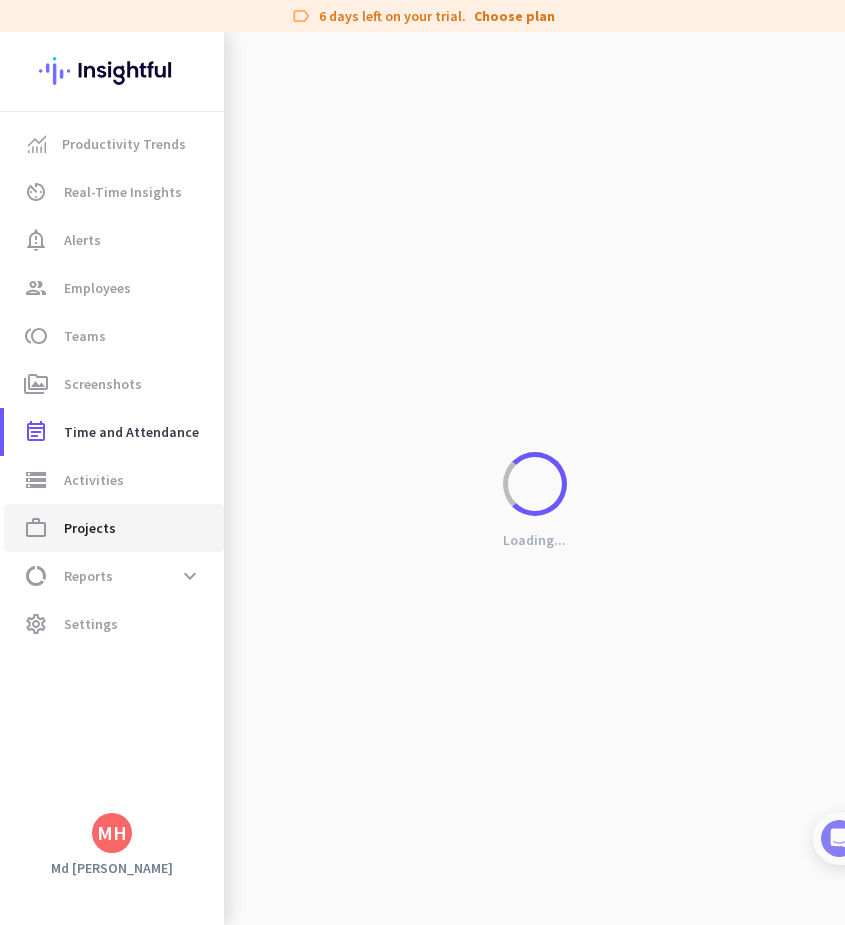 click on "work_outline  Projects" 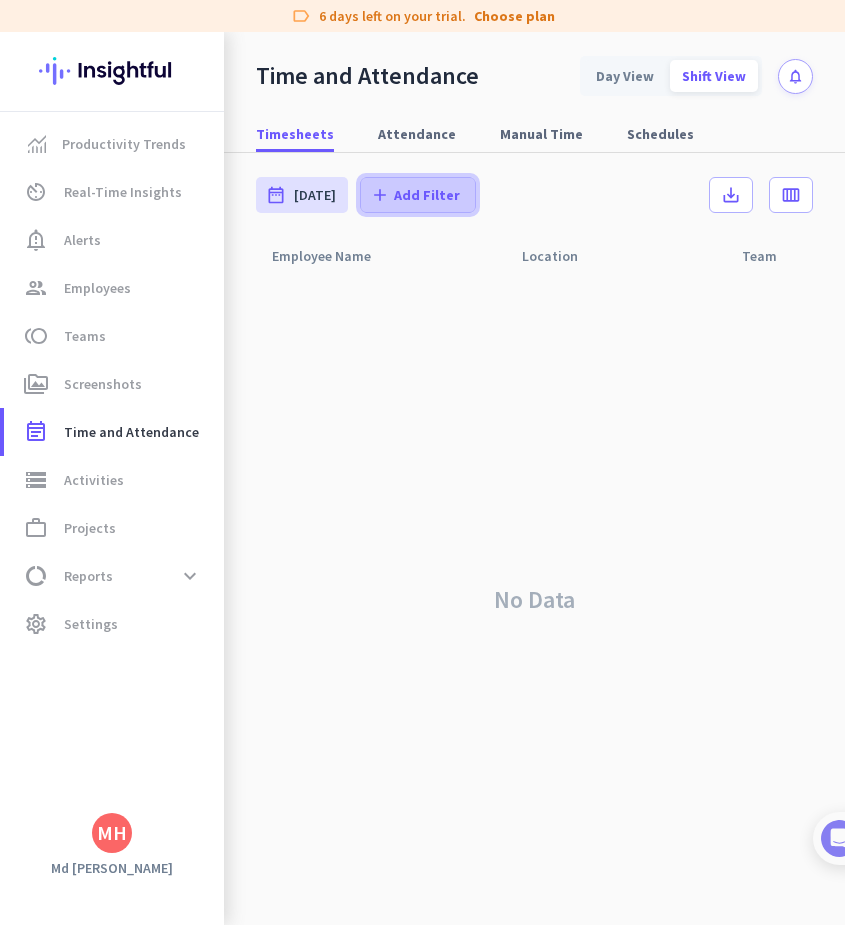 click 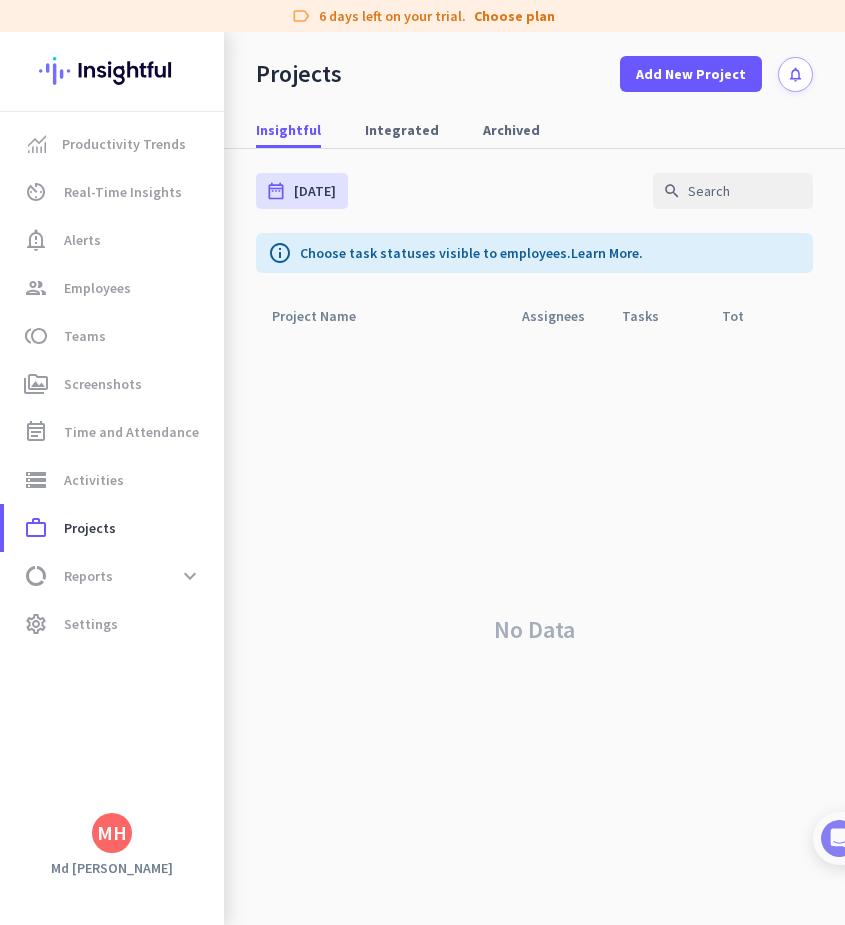 click on "Project Name  arrow_drop_up" 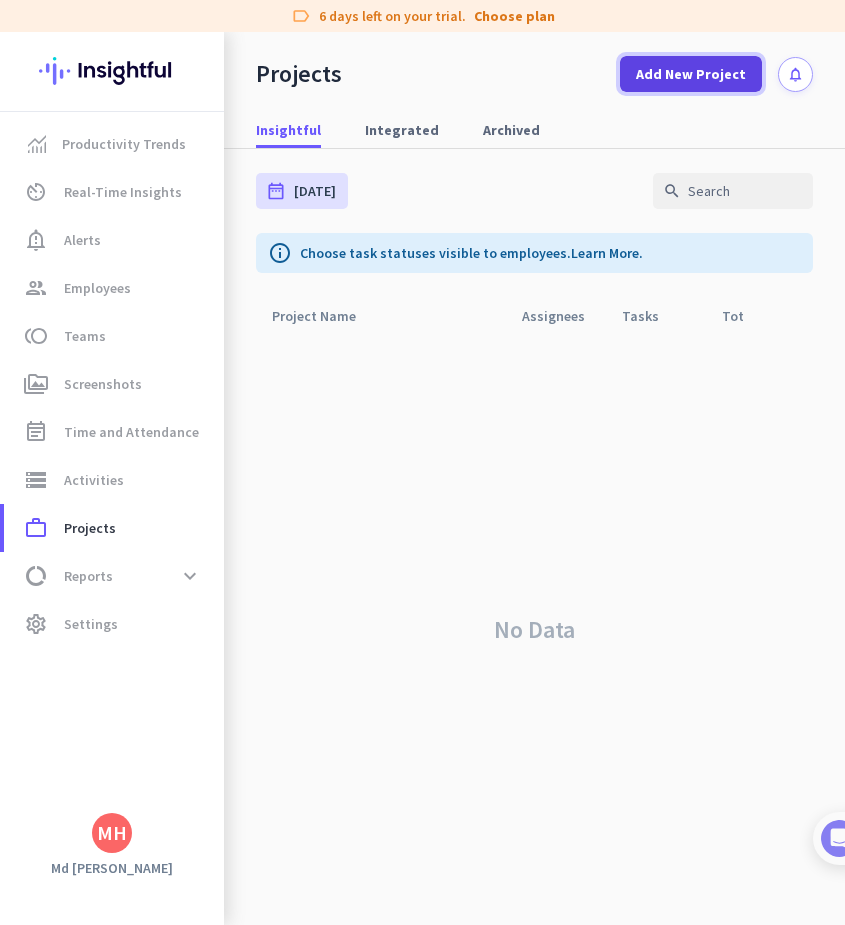 click at bounding box center [691, 74] 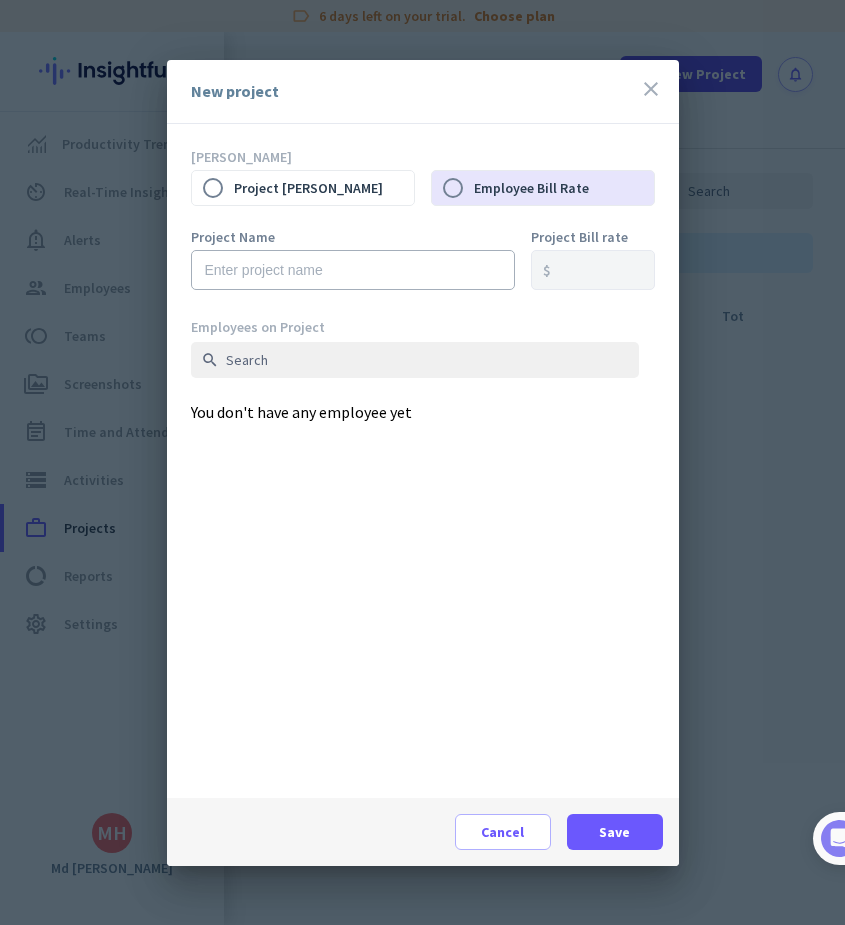 click at bounding box center [422, 462] 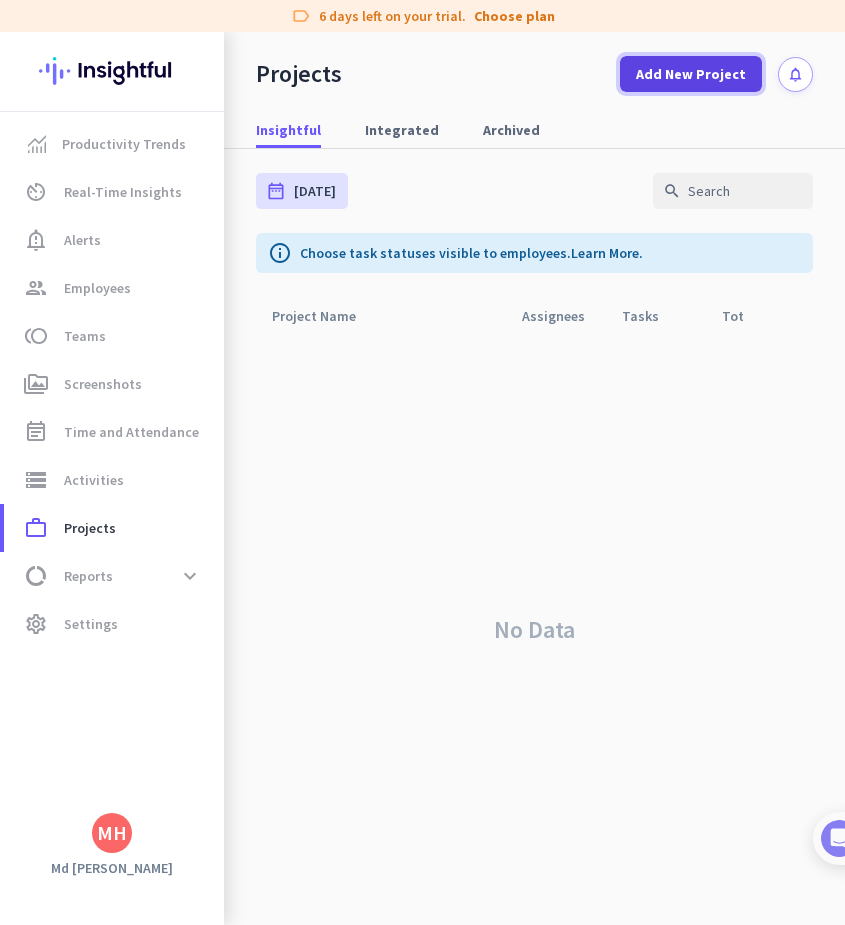 click at bounding box center (691, 74) 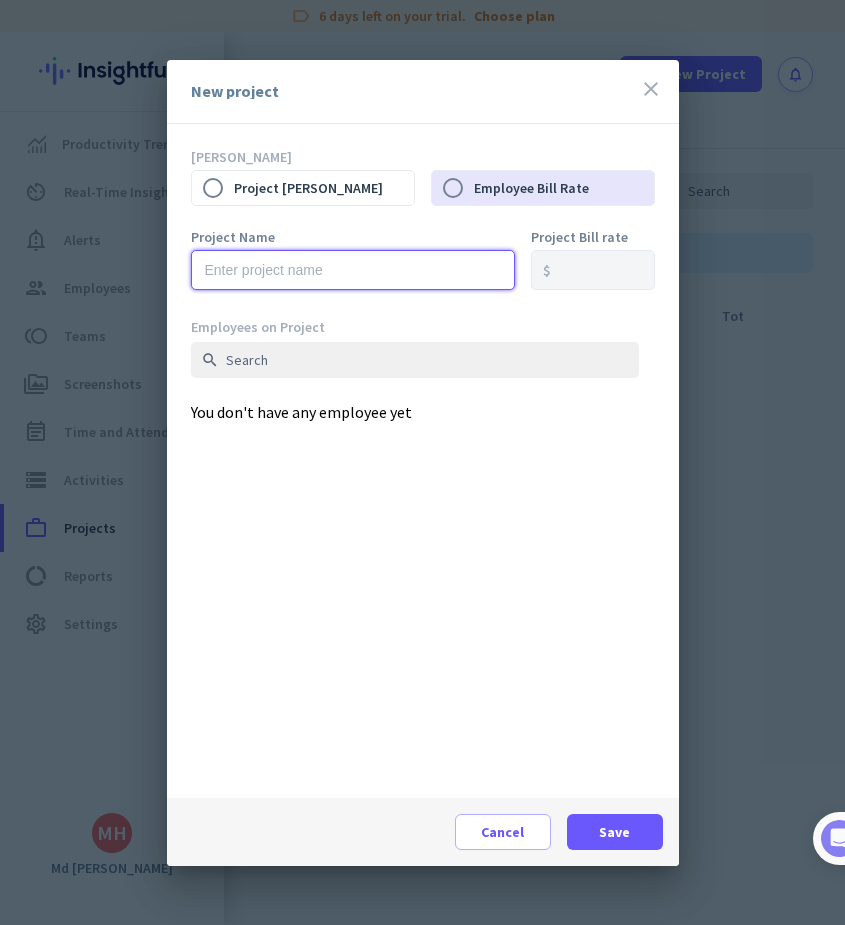 click at bounding box center [353, 270] 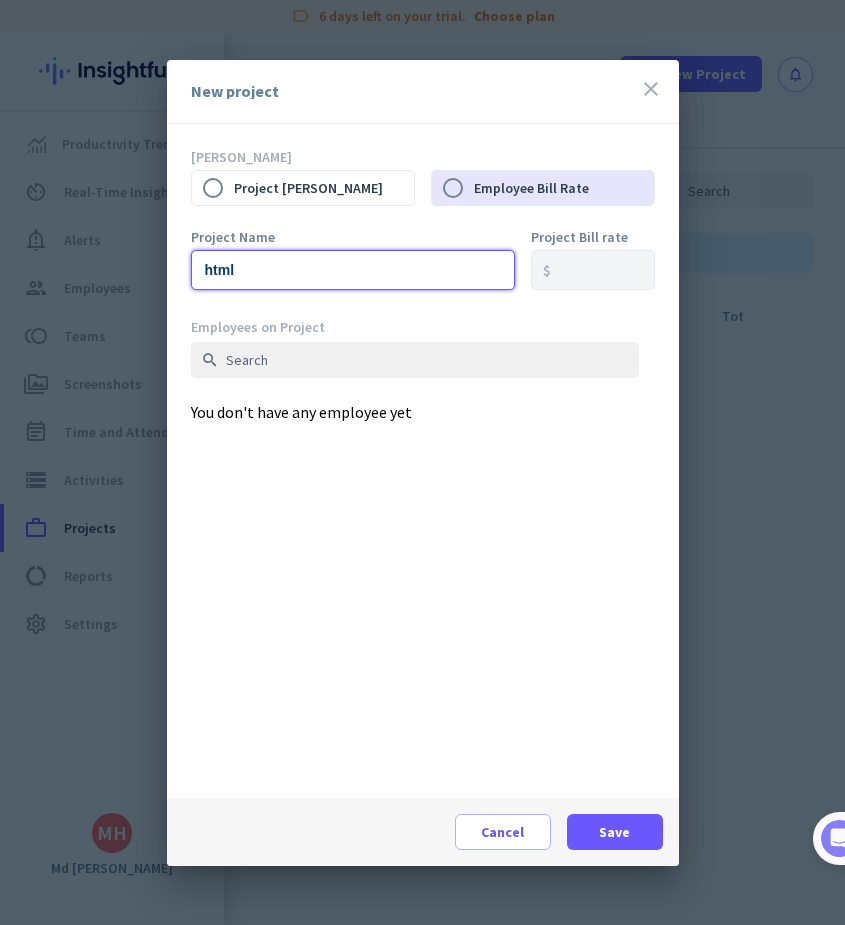 type on "html" 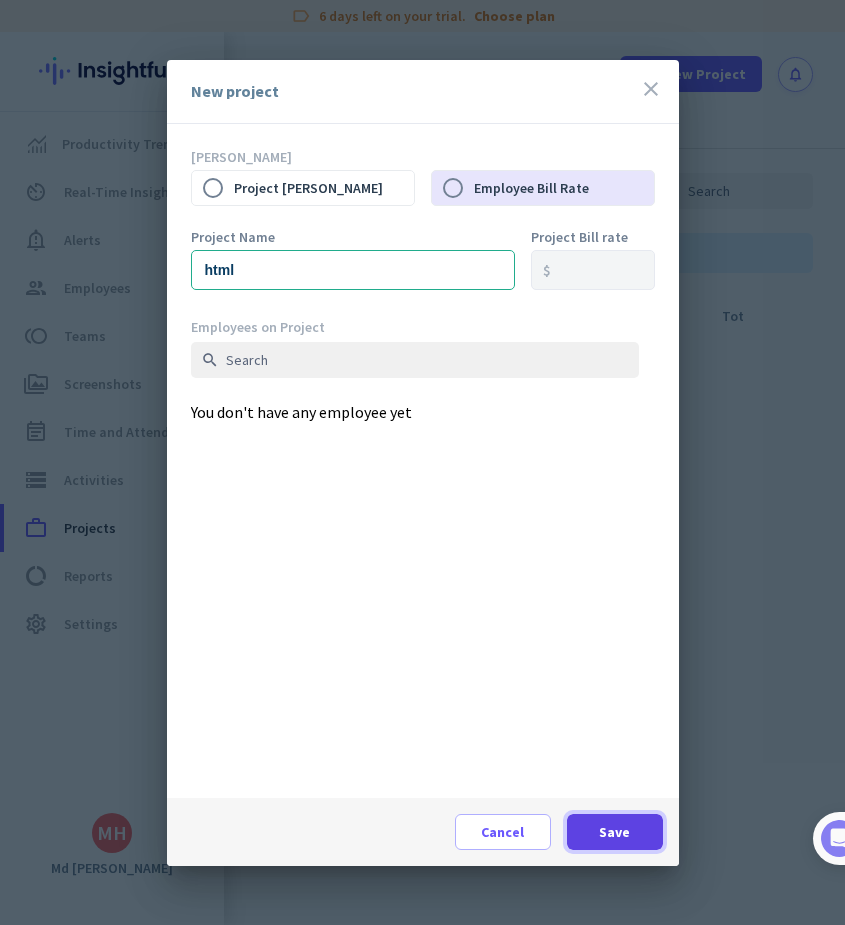 click at bounding box center (615, 832) 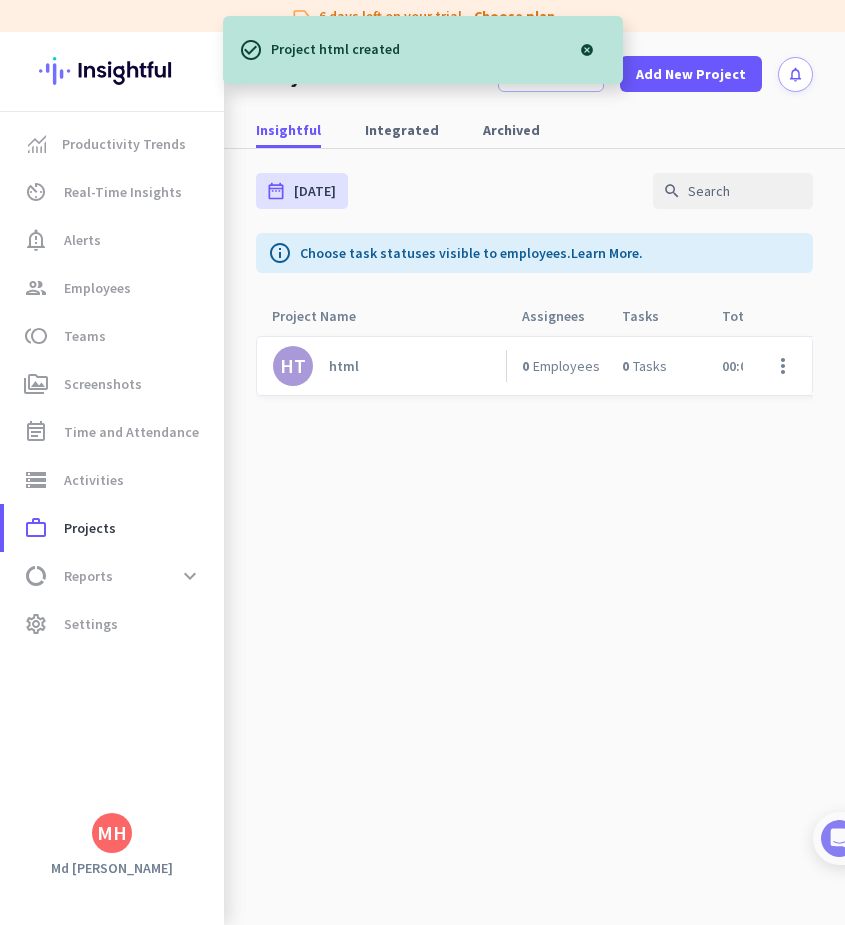 scroll, scrollTop: 0, scrollLeft: 116, axis: horizontal 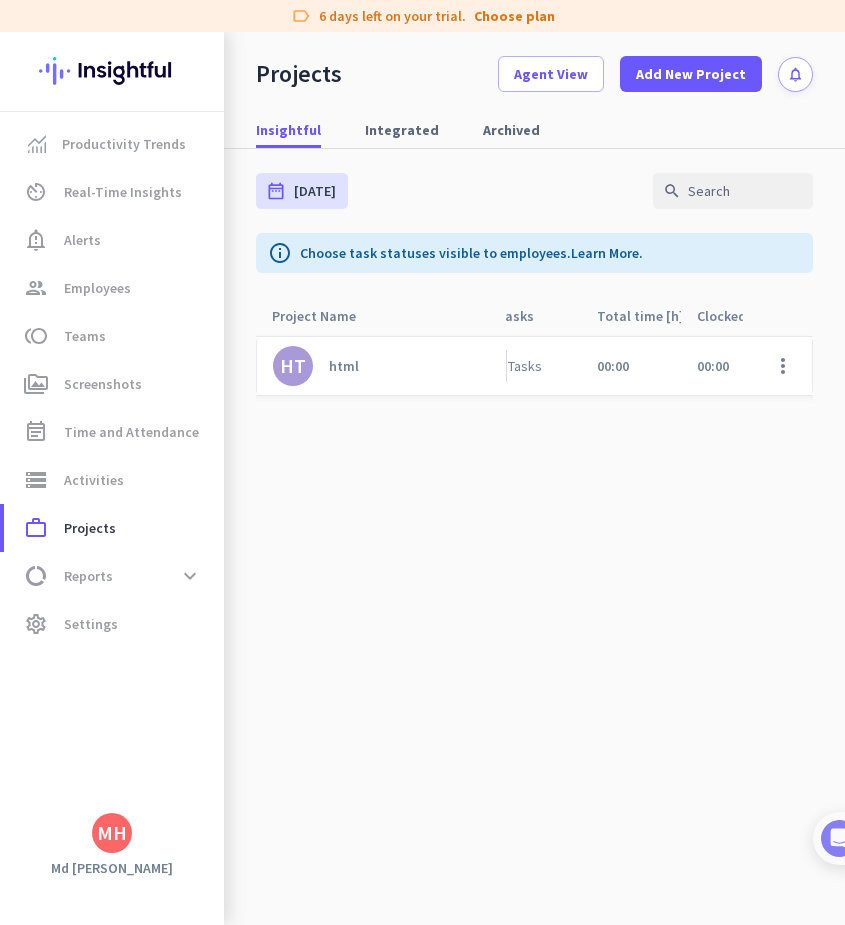 click on "00:00" 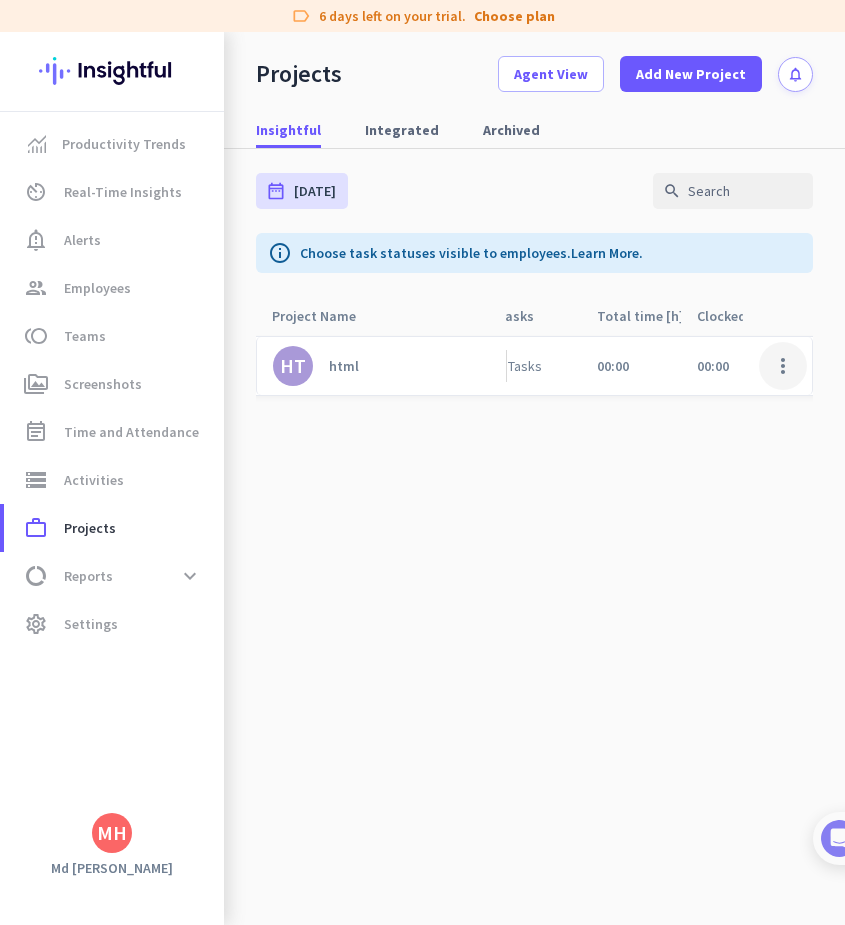click 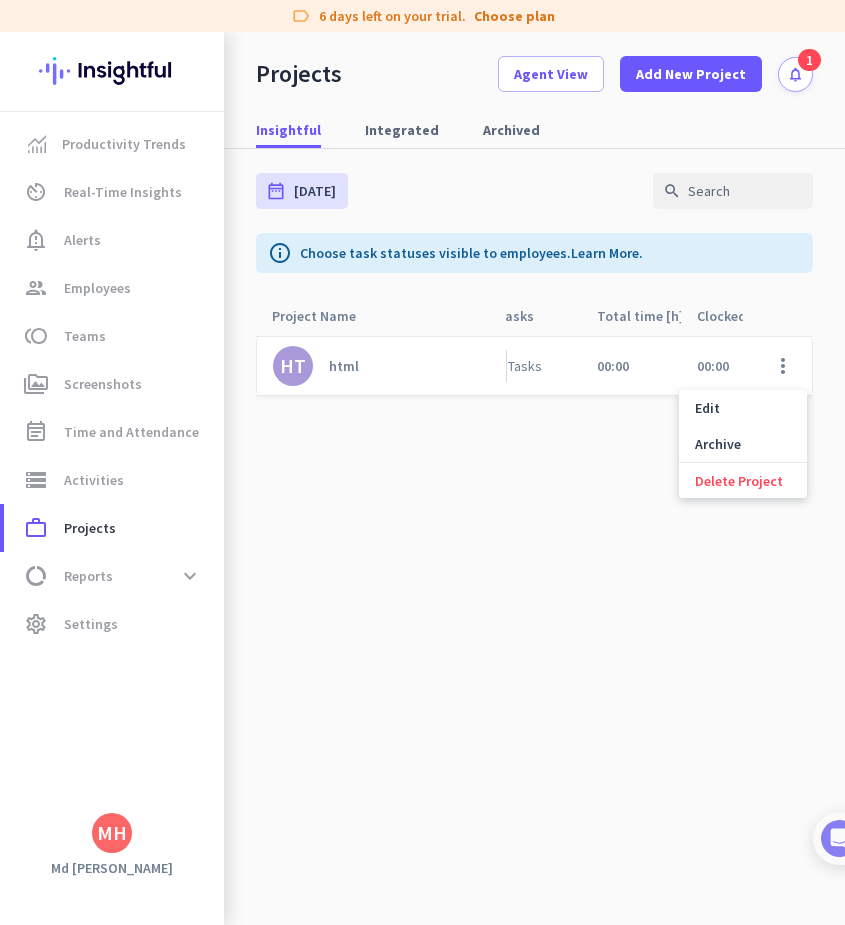click at bounding box center (422, 462) 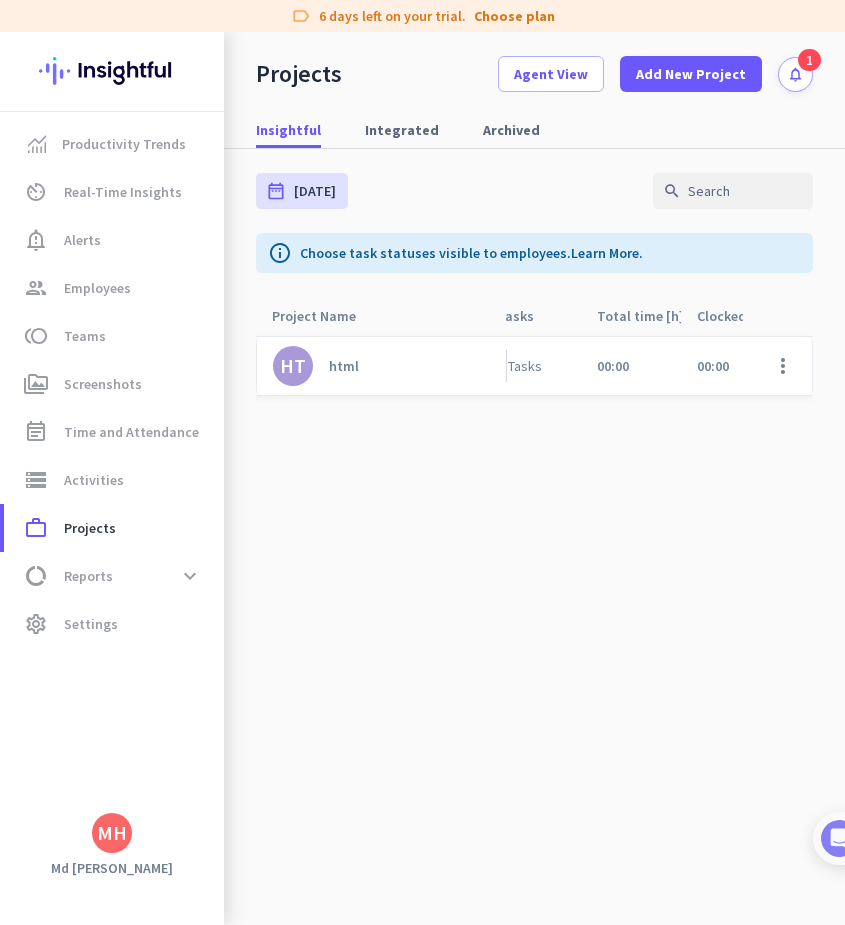 click on "1" at bounding box center (809, 60) 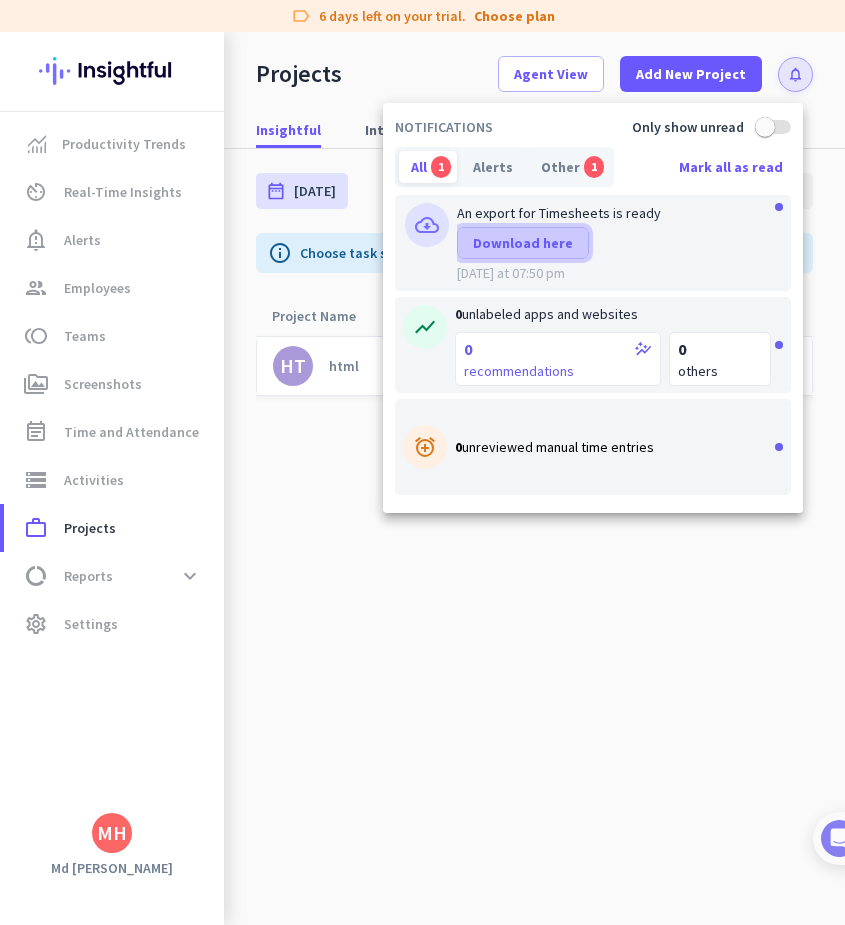 click on "Download here" at bounding box center (523, 243) 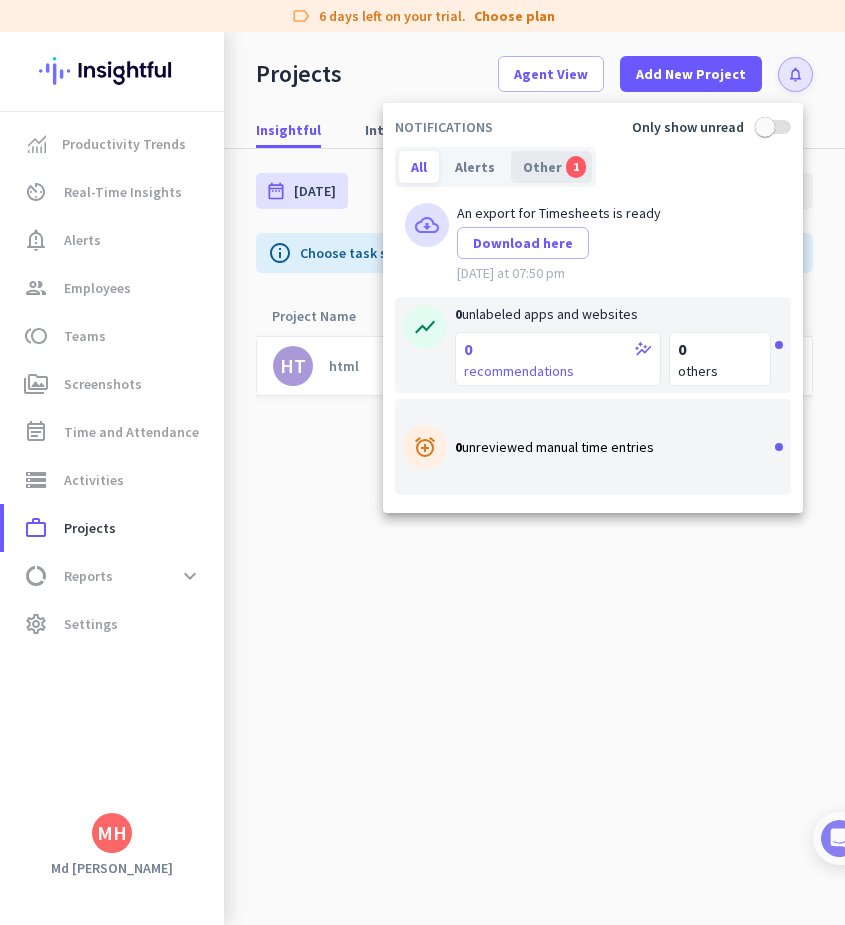 click on "Other  1" at bounding box center (551, 167) 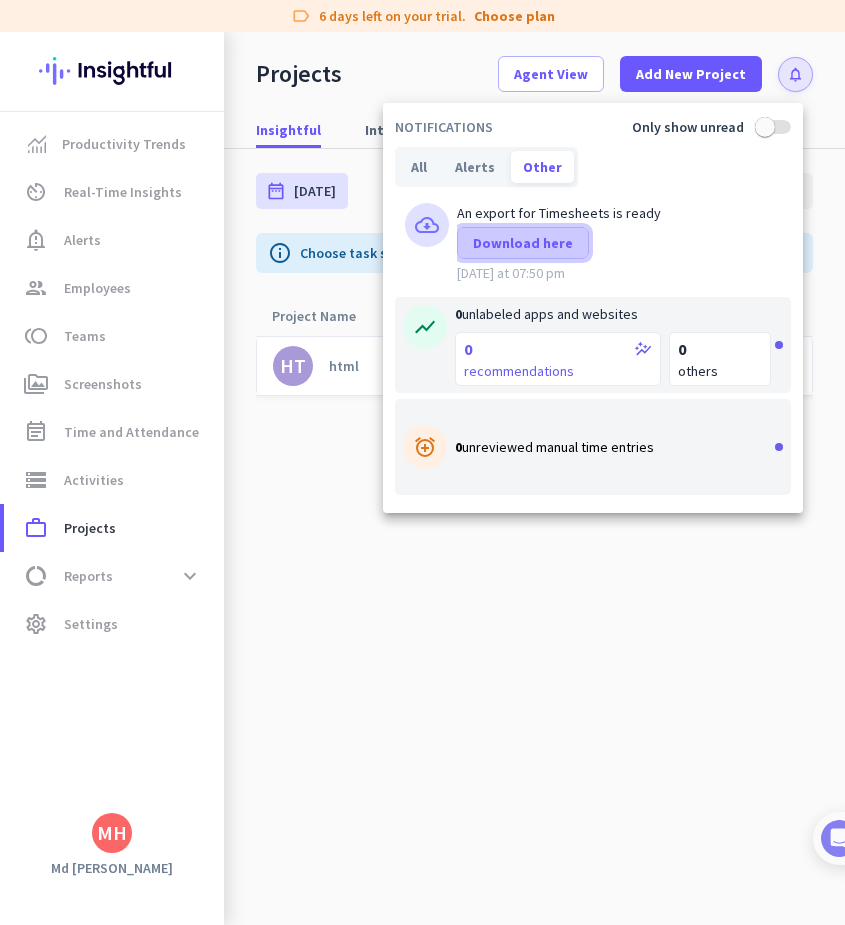 click at bounding box center (523, 243) 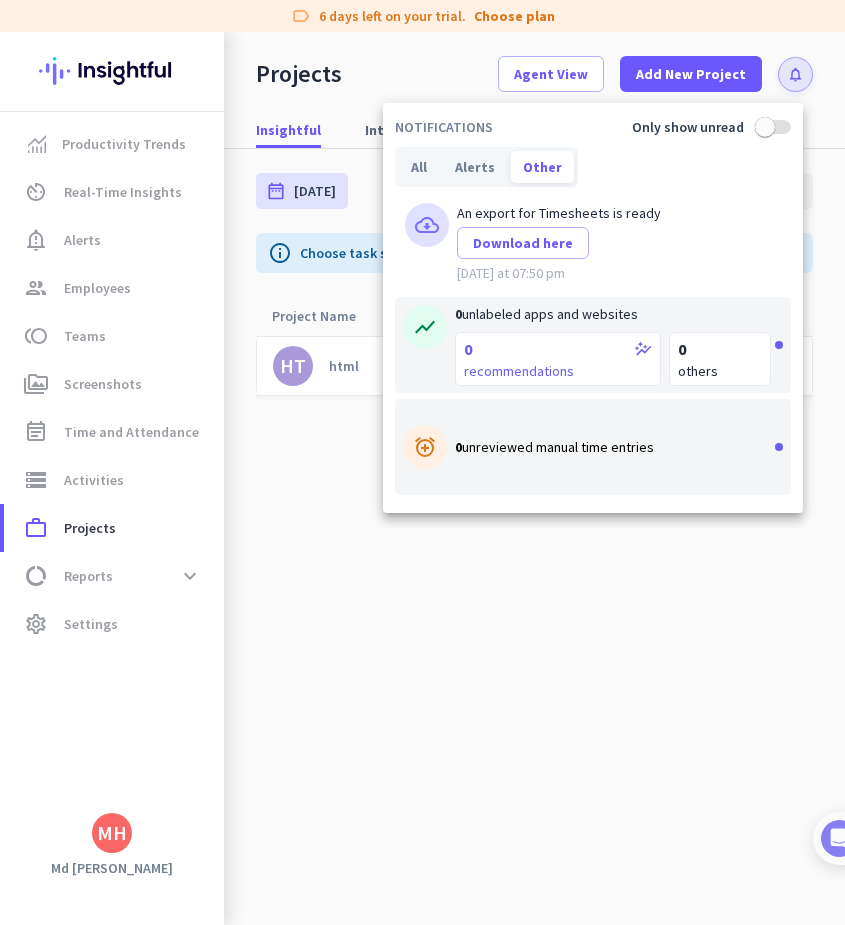click at bounding box center (422, 462) 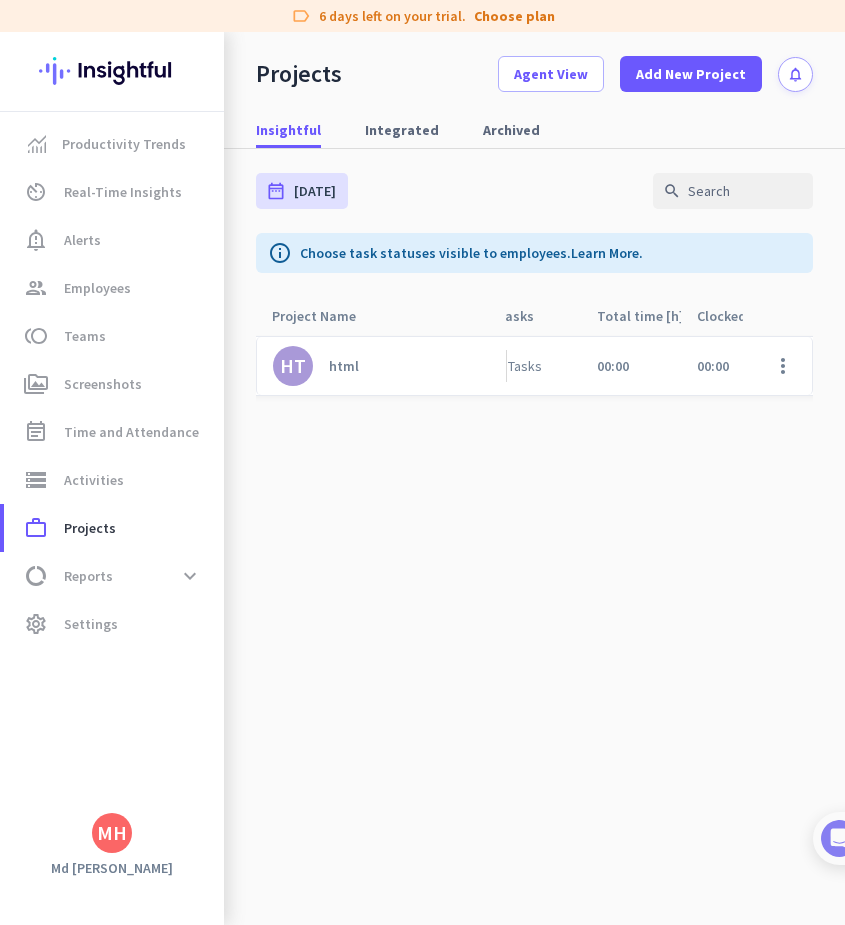 click on "HT   html  0 Employees 0 Tasks  00:00   00:00   00:00   $0.00   $0.00   [DATE]  more_vert" 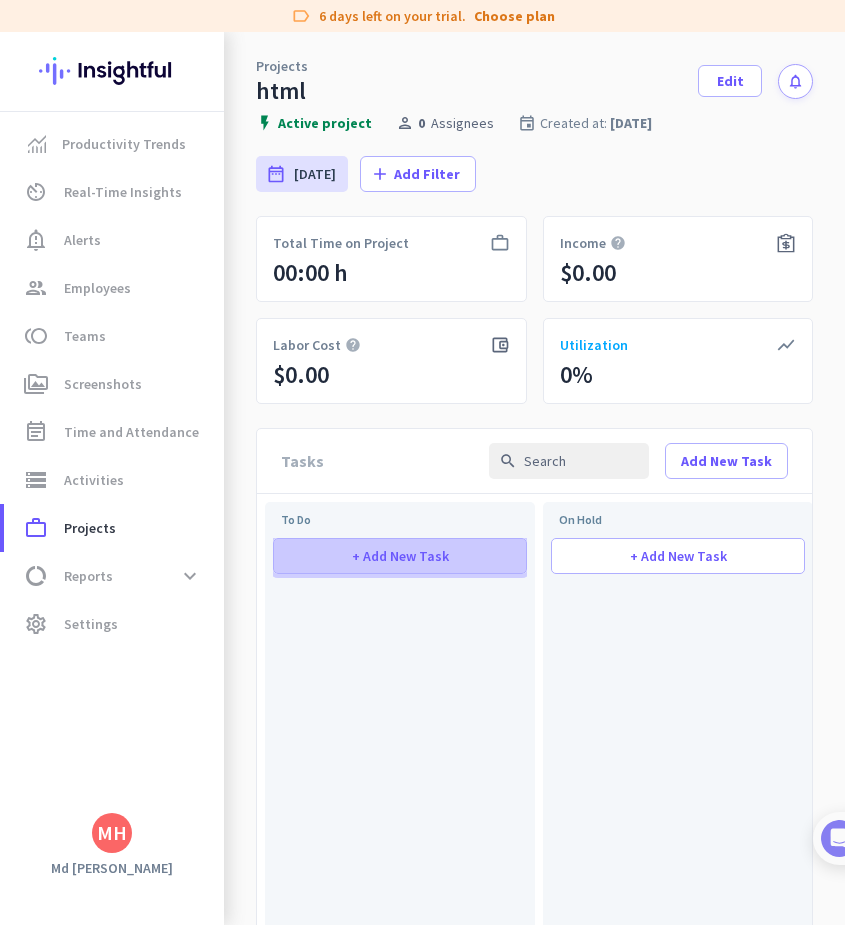 click on "+ Add New Task" at bounding box center [400, 556] 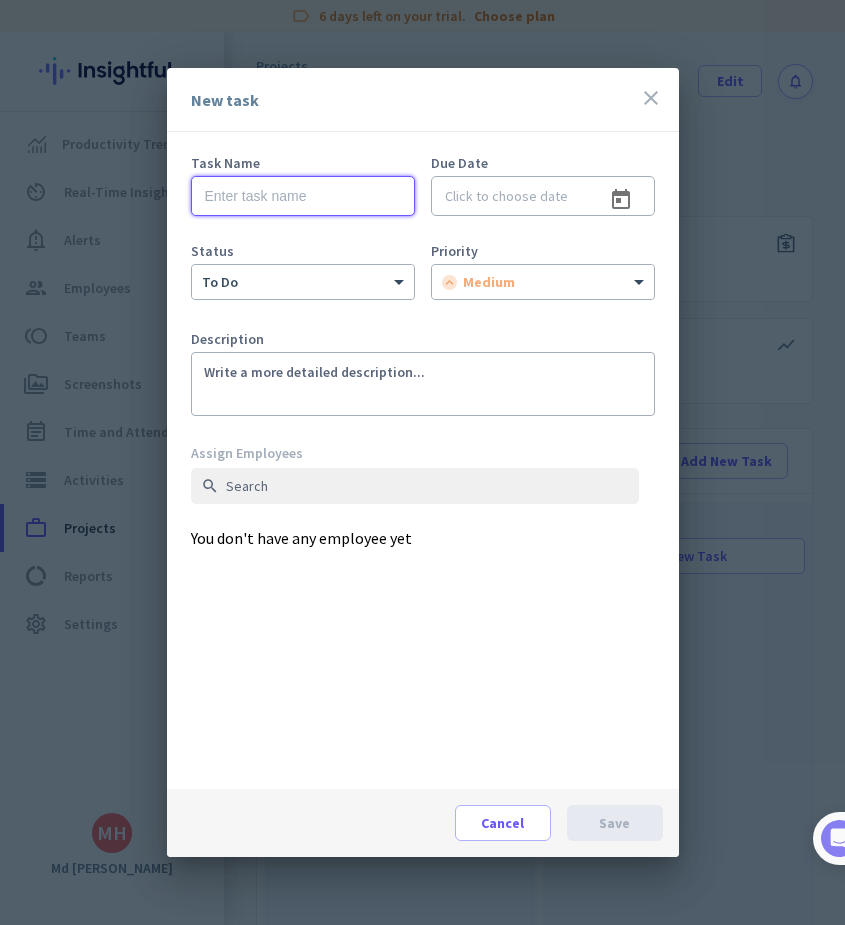 click at bounding box center [303, 196] 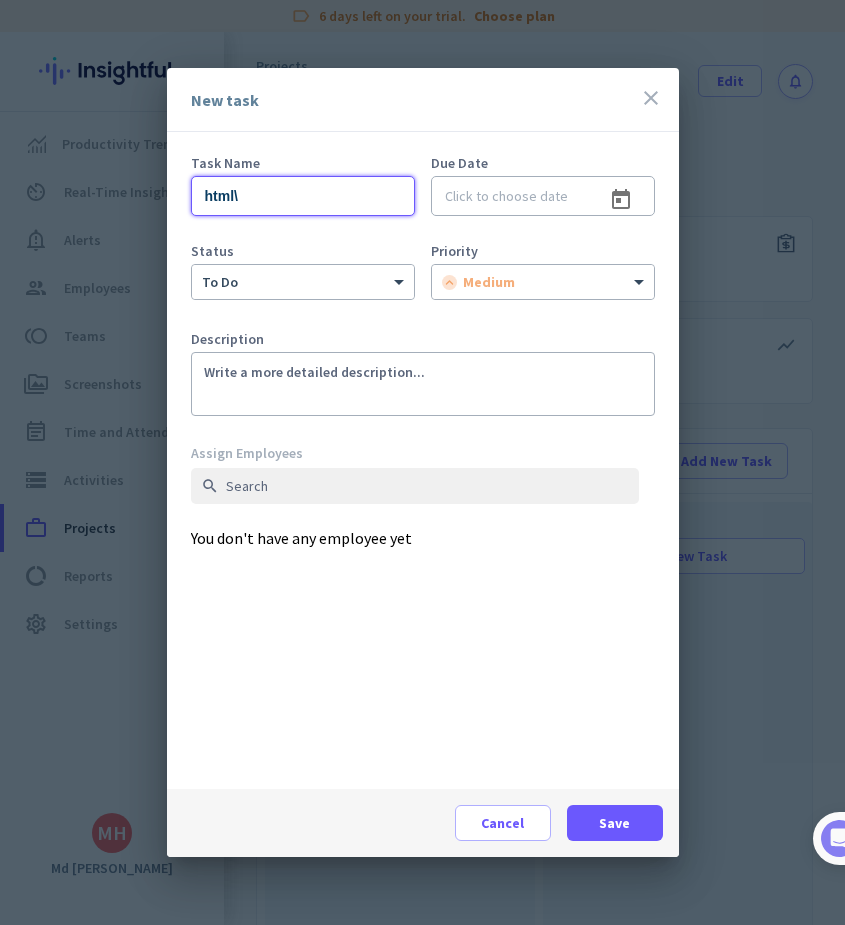type on "html\" 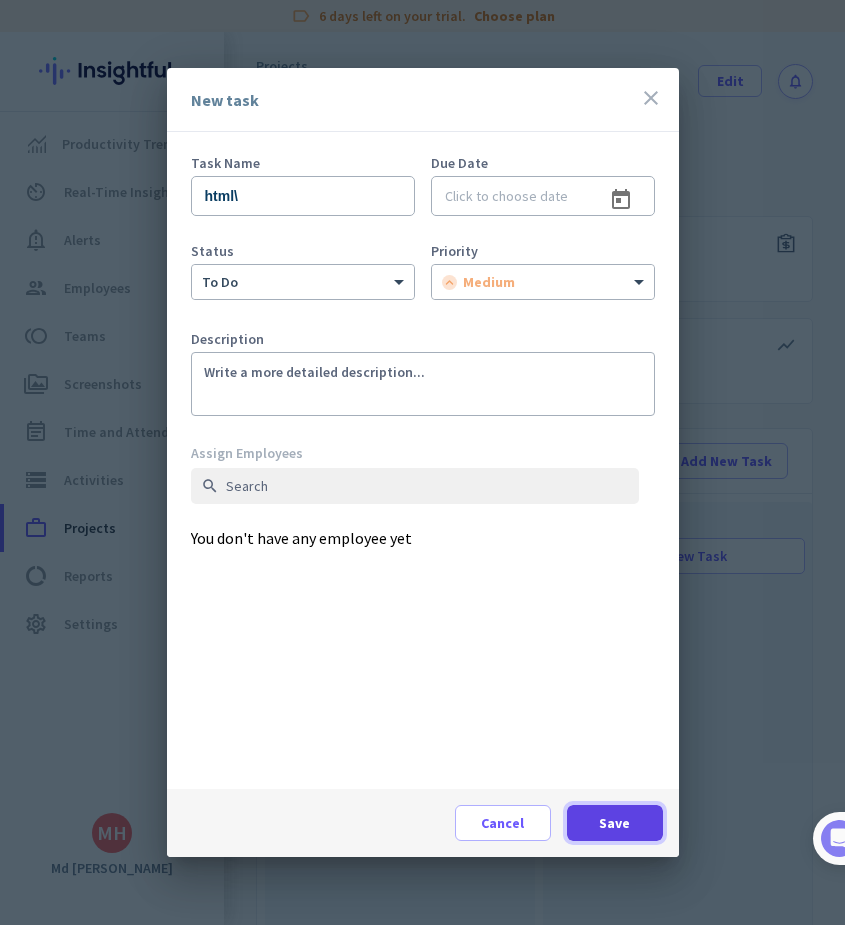 click at bounding box center [615, 823] 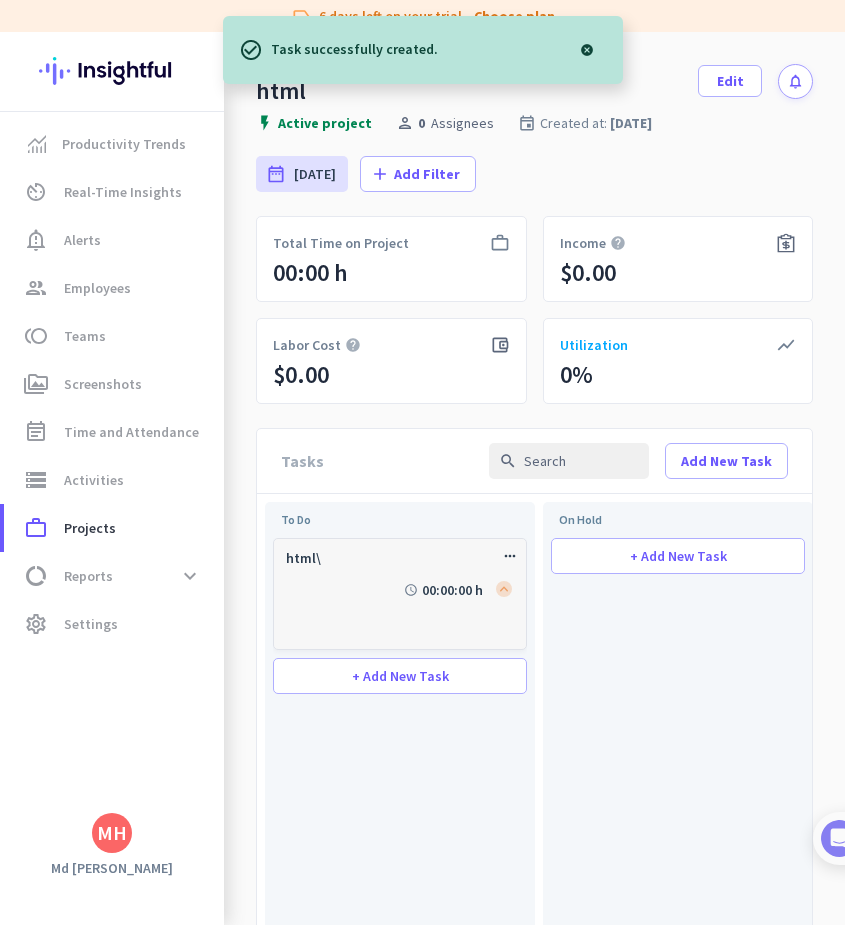 click on "html\  more_horiz schedule 00:00:00 h" at bounding box center [400, 594] 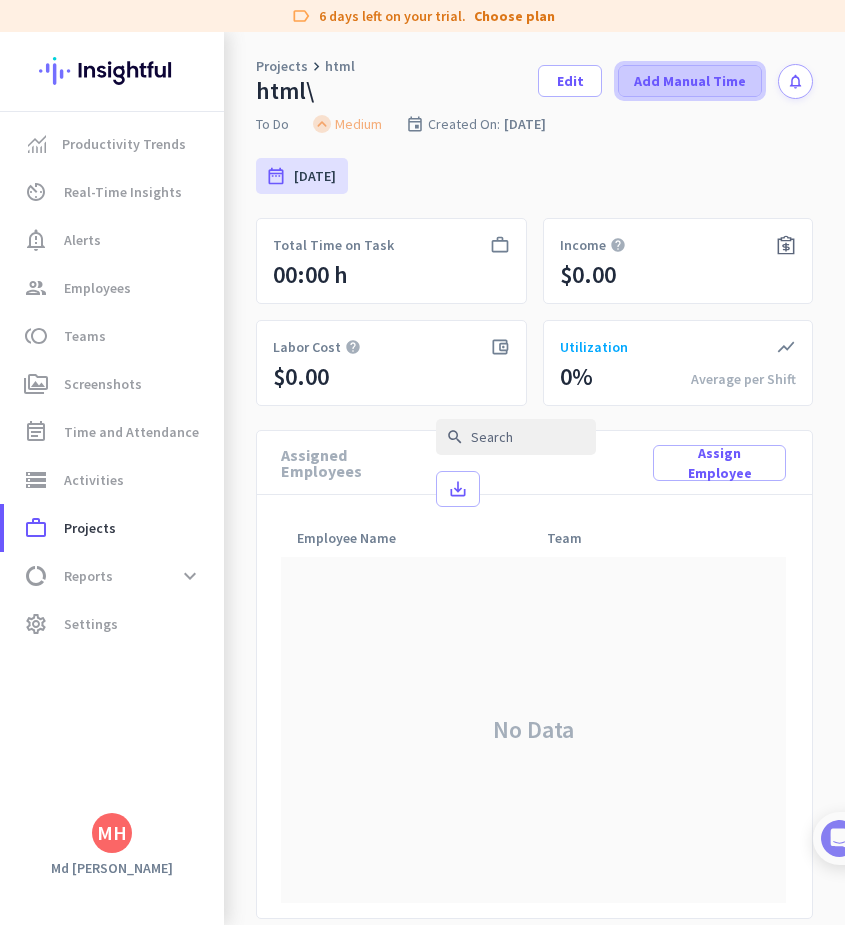 click at bounding box center (690, 81) 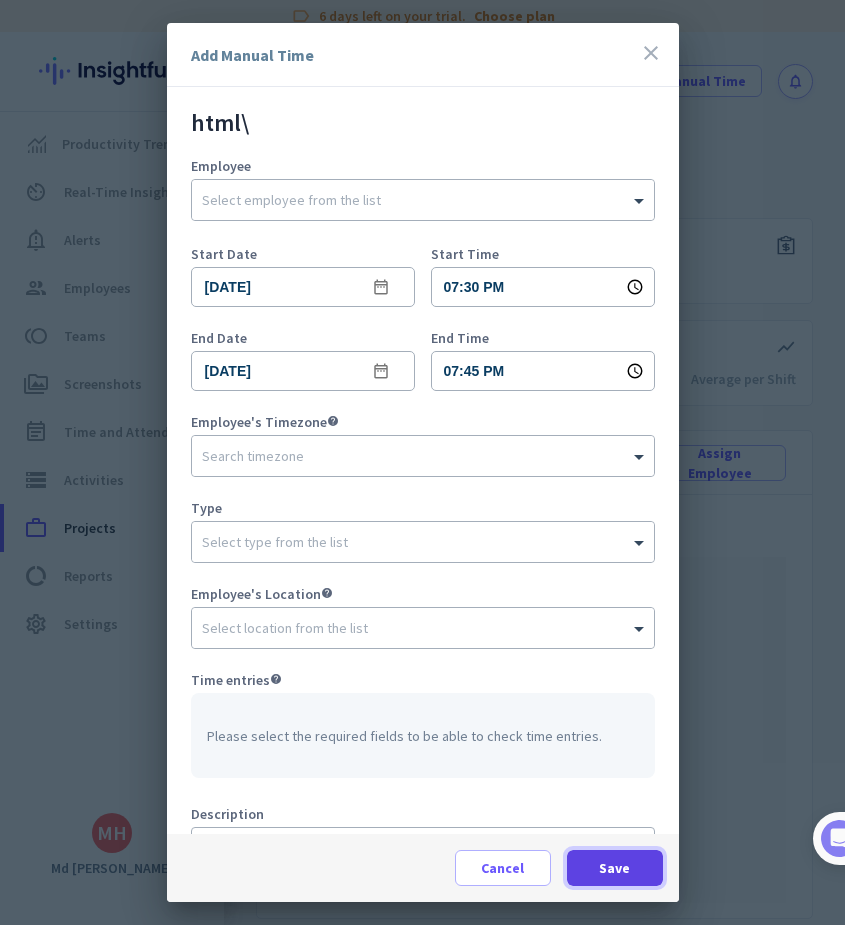 click at bounding box center (615, 868) 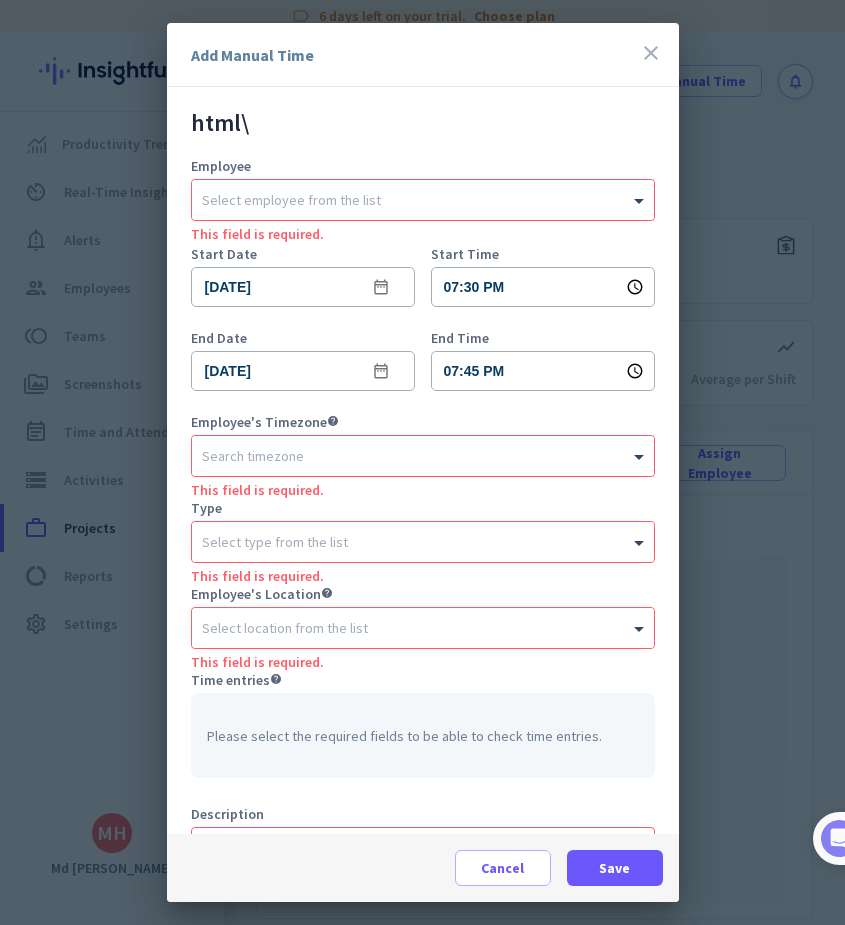 click on "close" at bounding box center (651, 53) 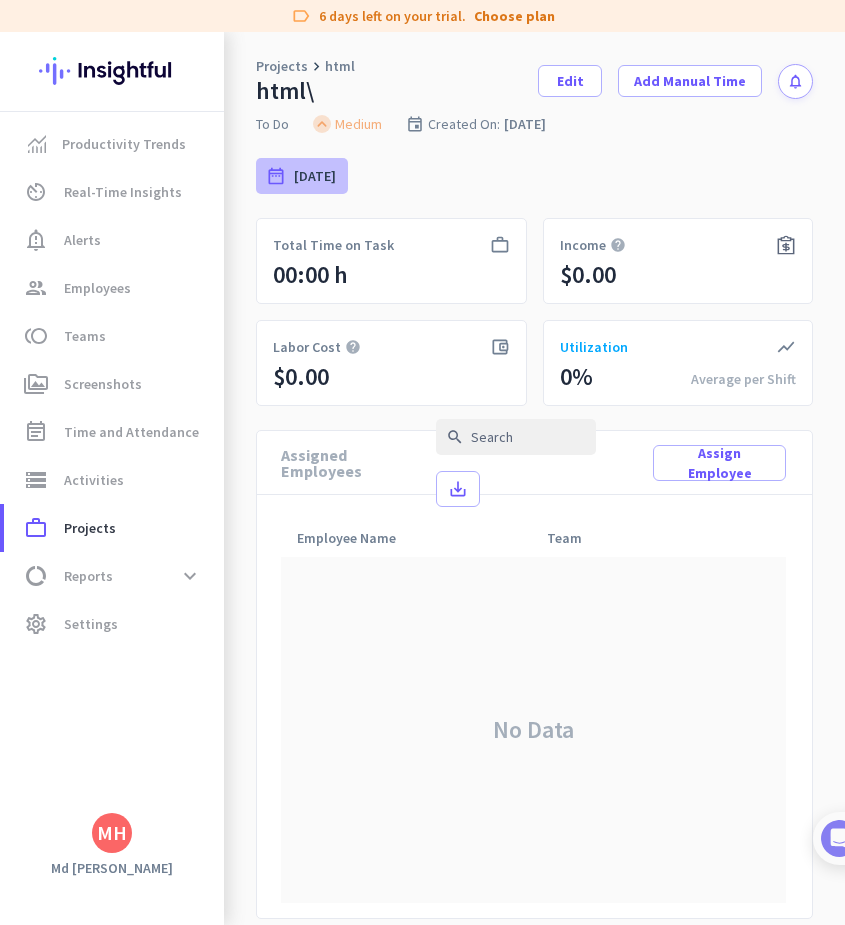 click on "[DATE]" at bounding box center (315, 176) 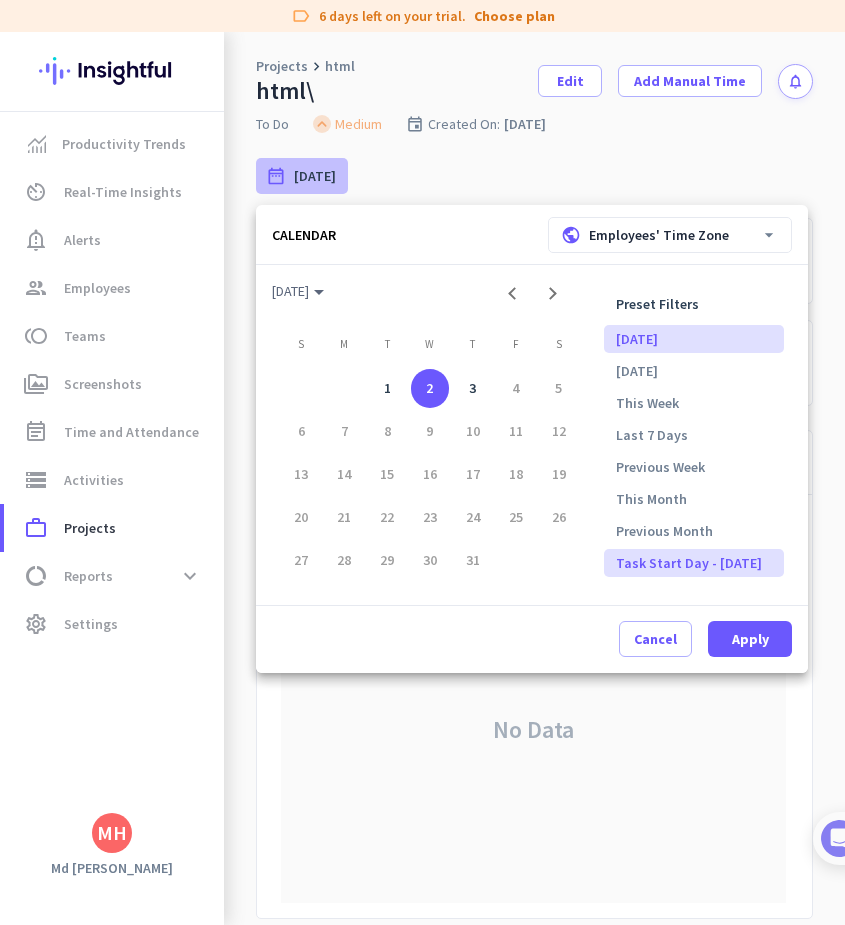 click at bounding box center (422, 462) 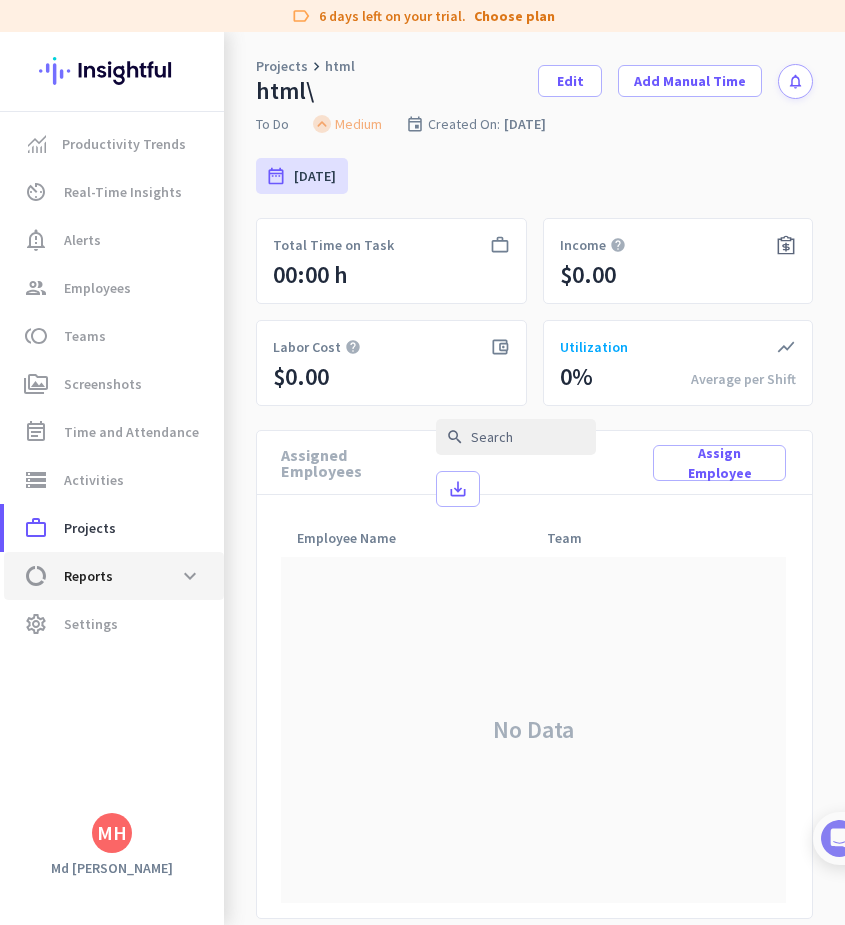 click on "Reports" 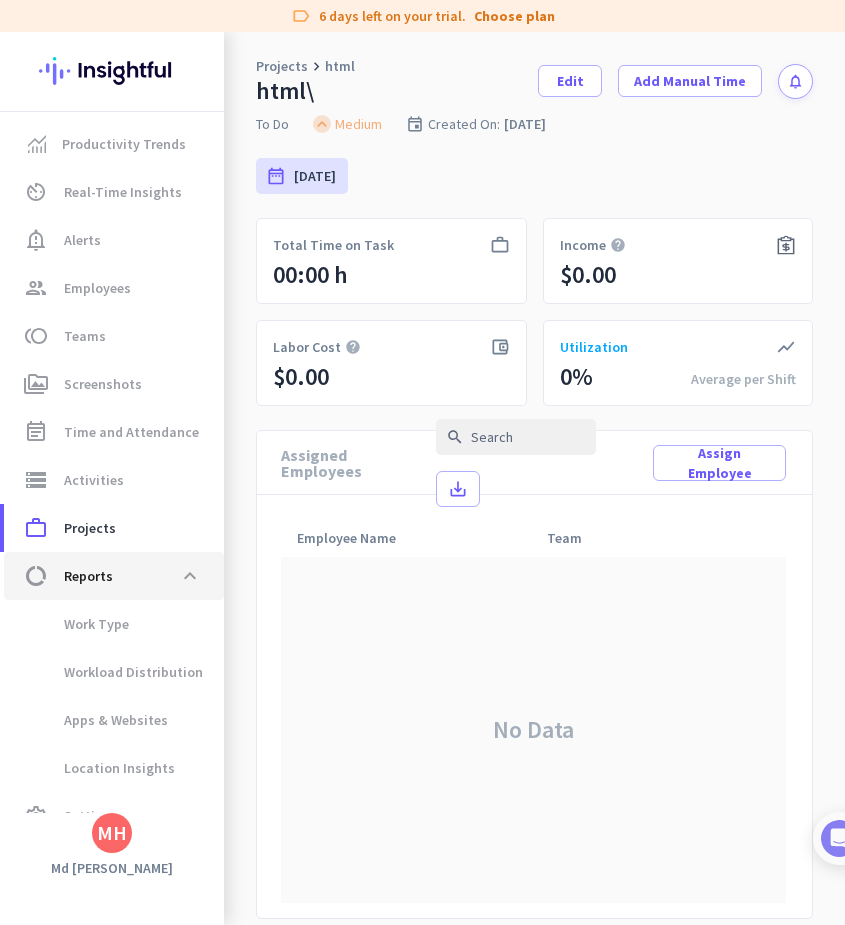 click on "Reports" 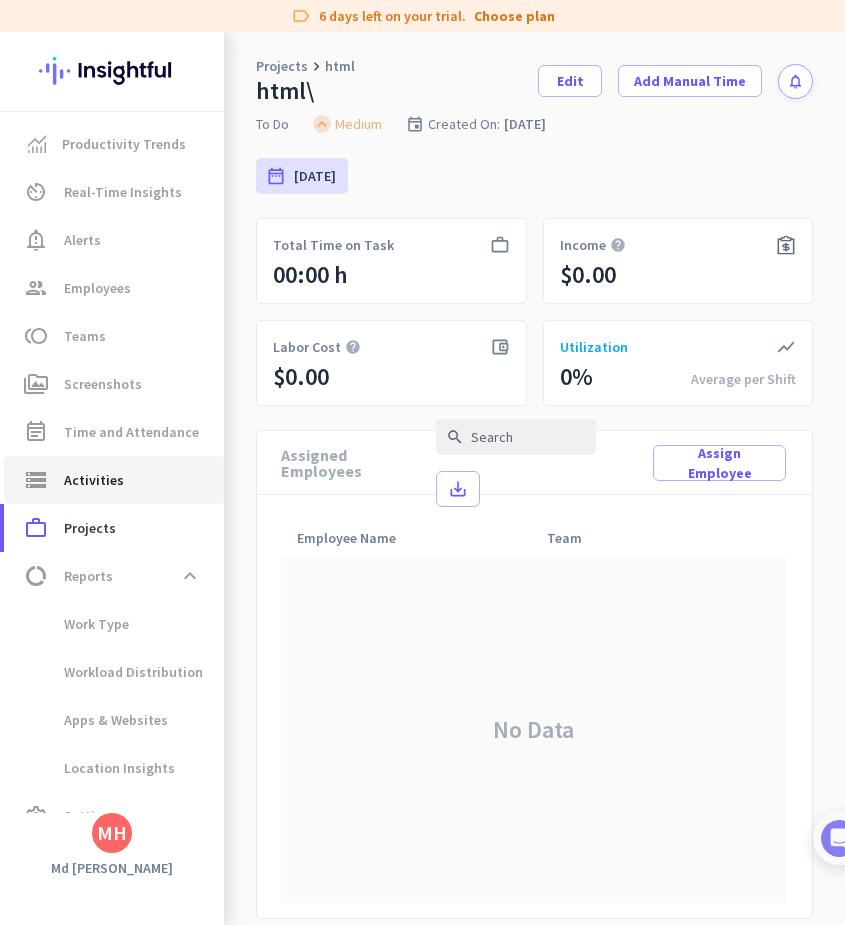 click on "storage  Activities" 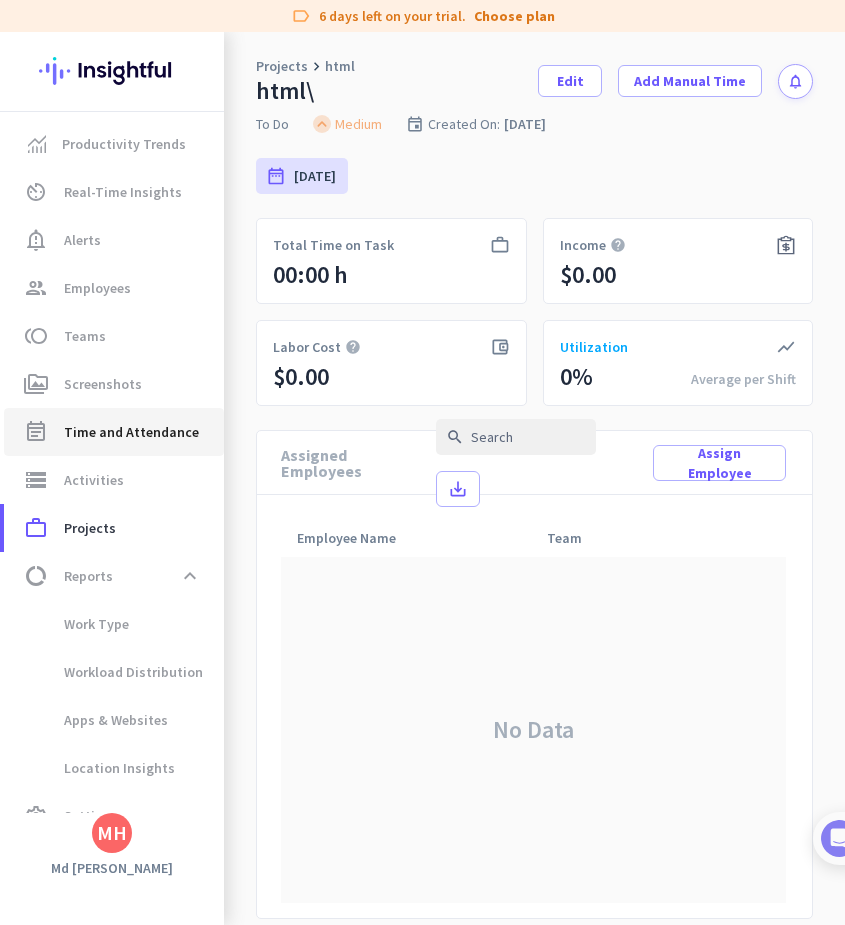 click on "Time and Attendance" 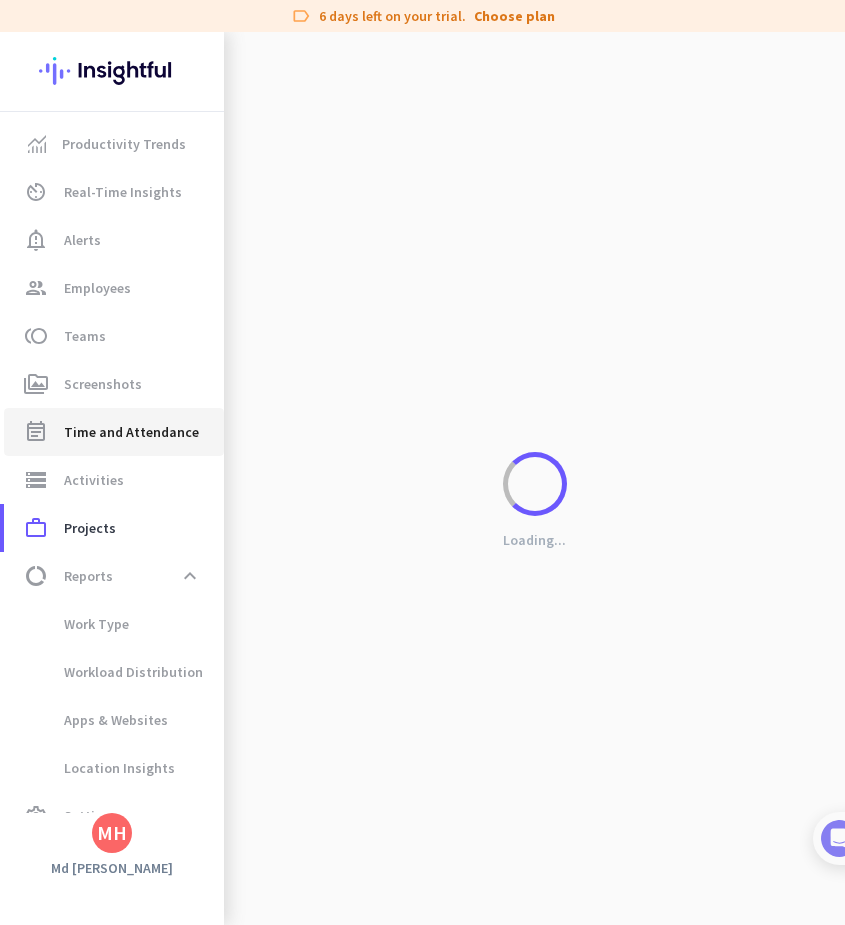 click on "Time and Attendance" 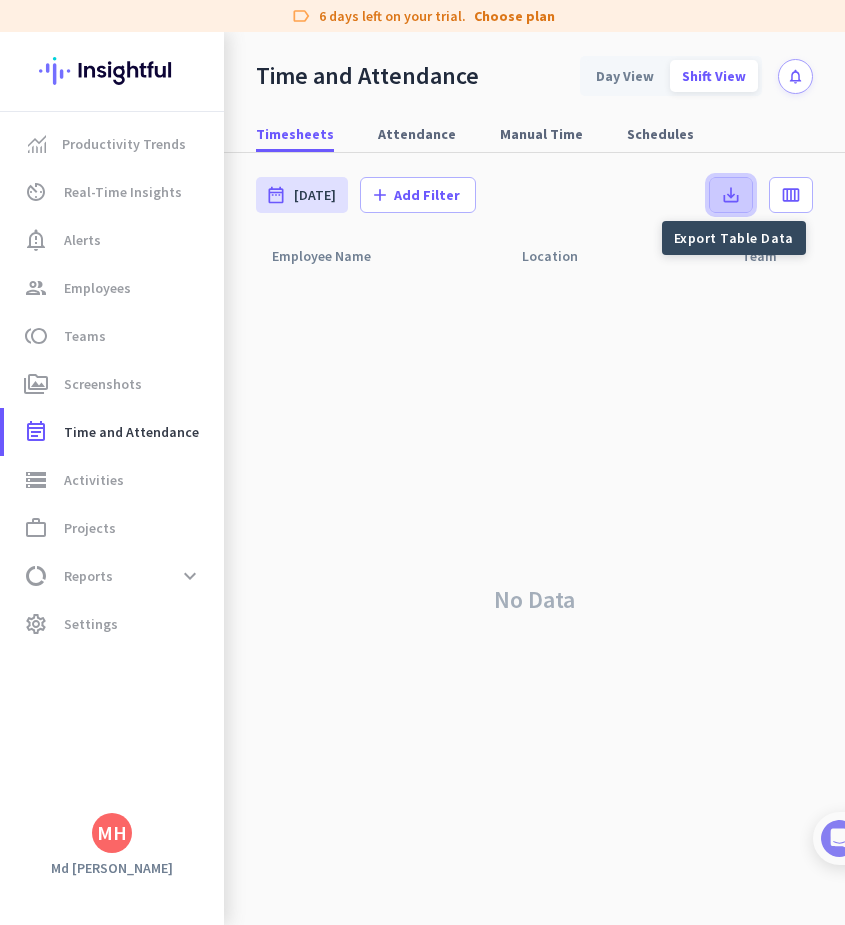 click 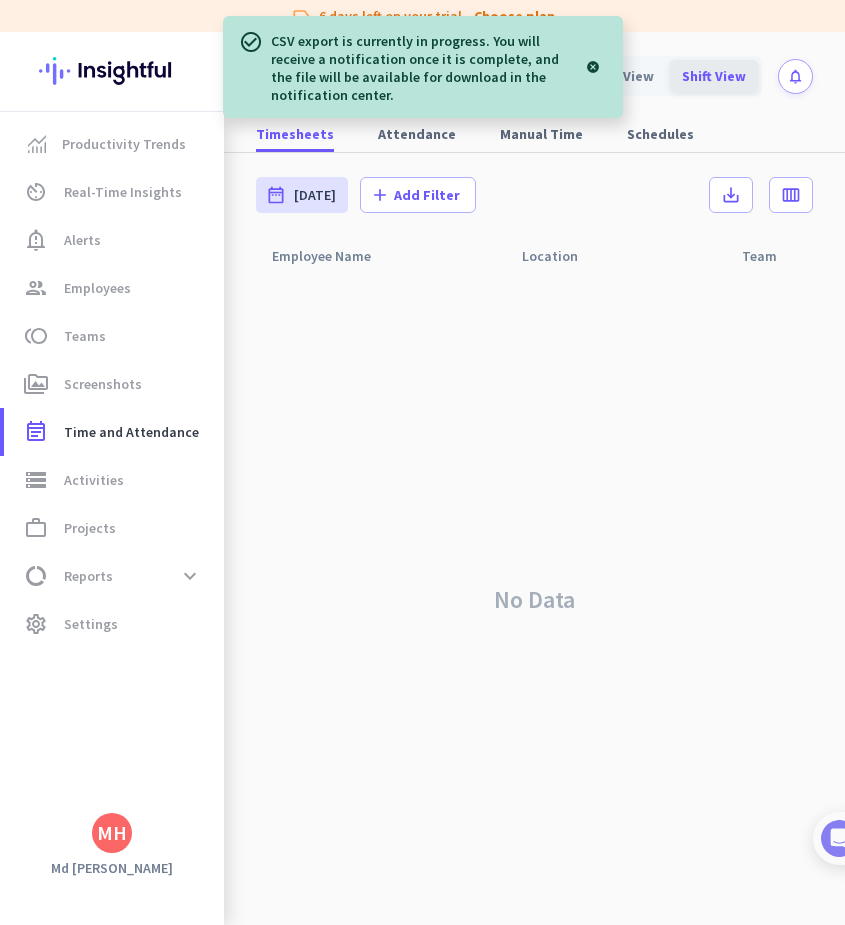 click on "Shift View" at bounding box center [714, 76] 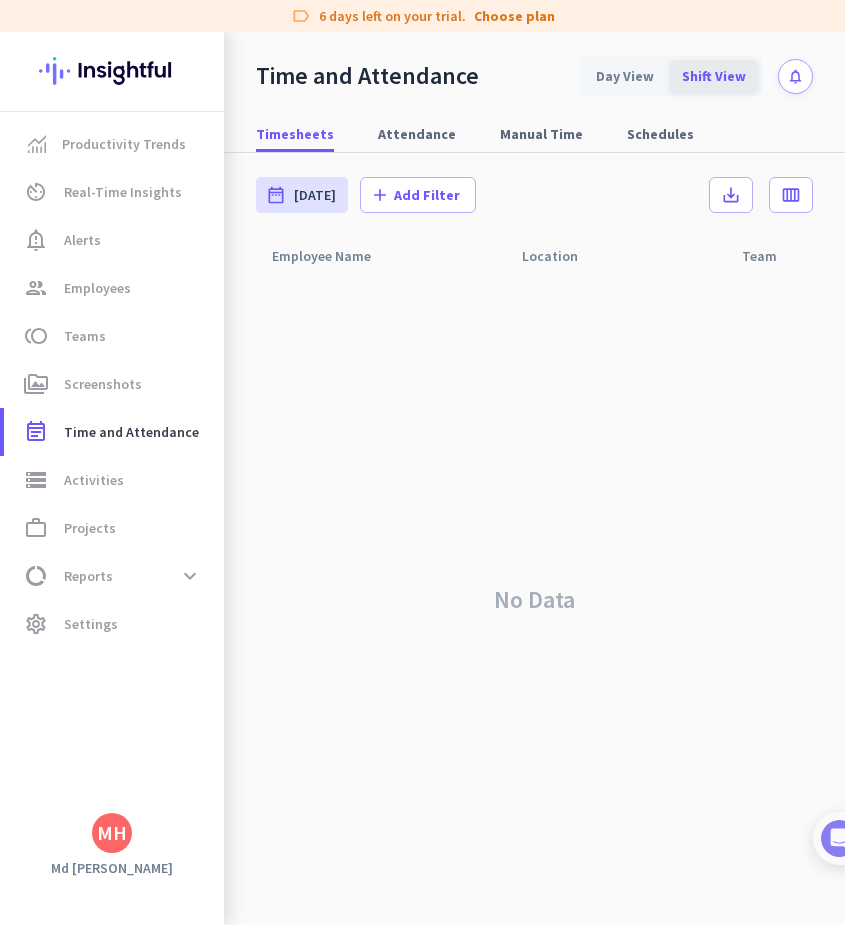 click on "Shift View" at bounding box center (714, 76) 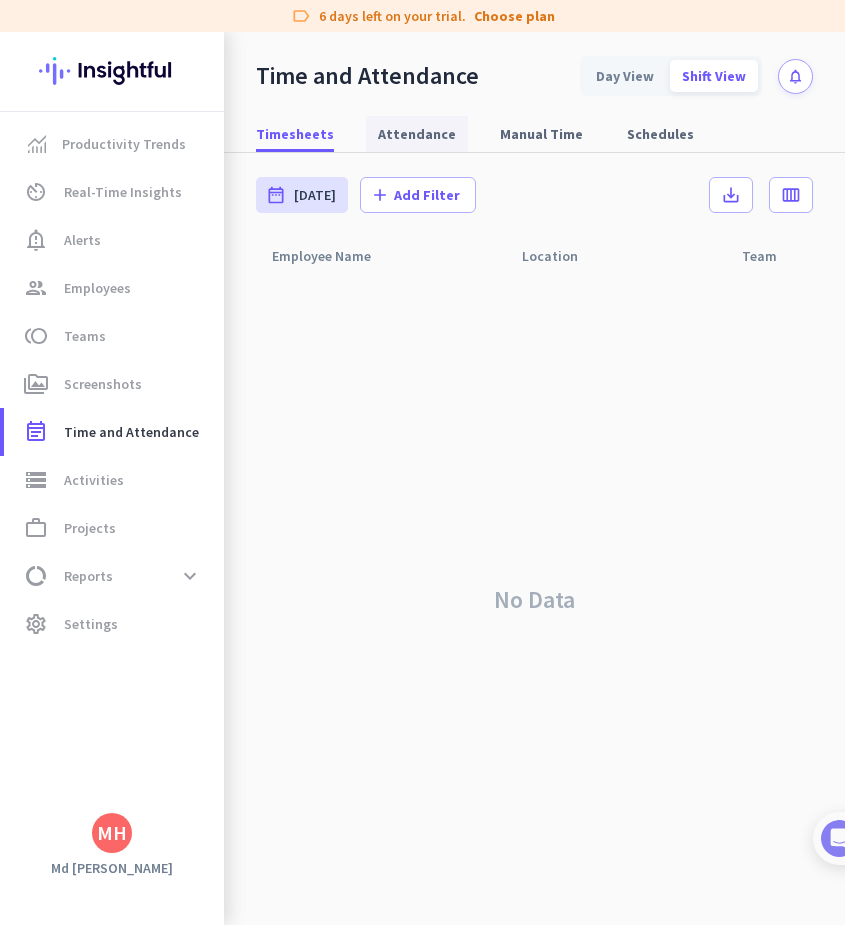 click on "Attendance" at bounding box center [417, 134] 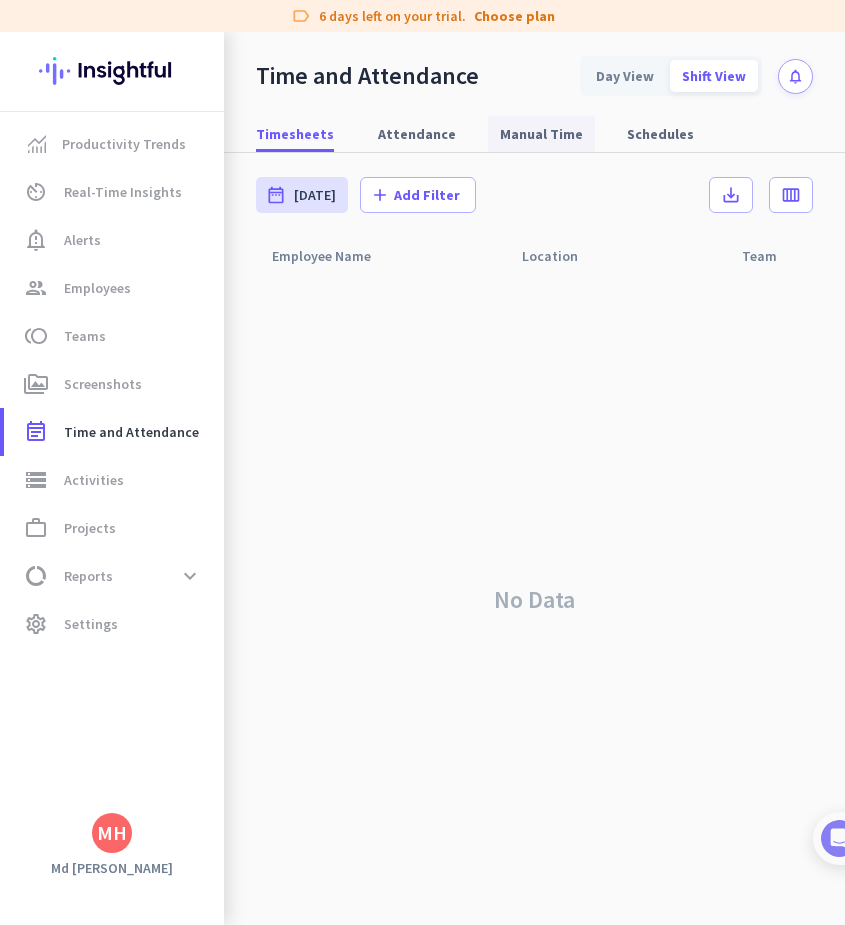 click on "Manual Time" at bounding box center [541, 134] 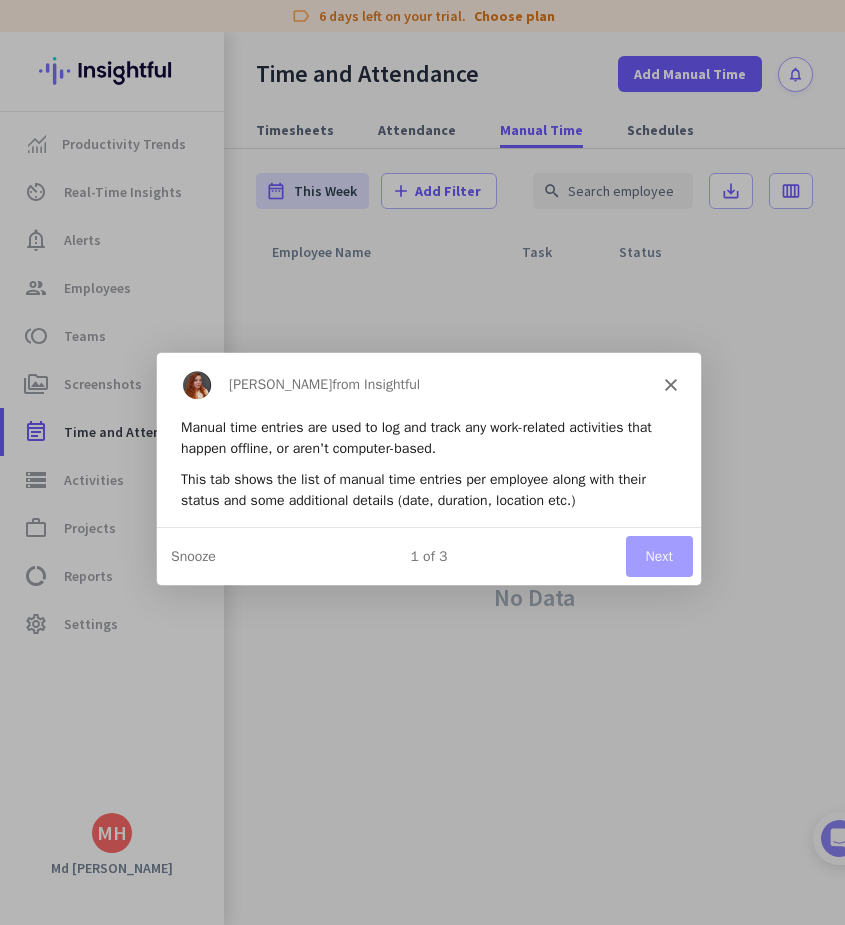 scroll, scrollTop: 0, scrollLeft: 0, axis: both 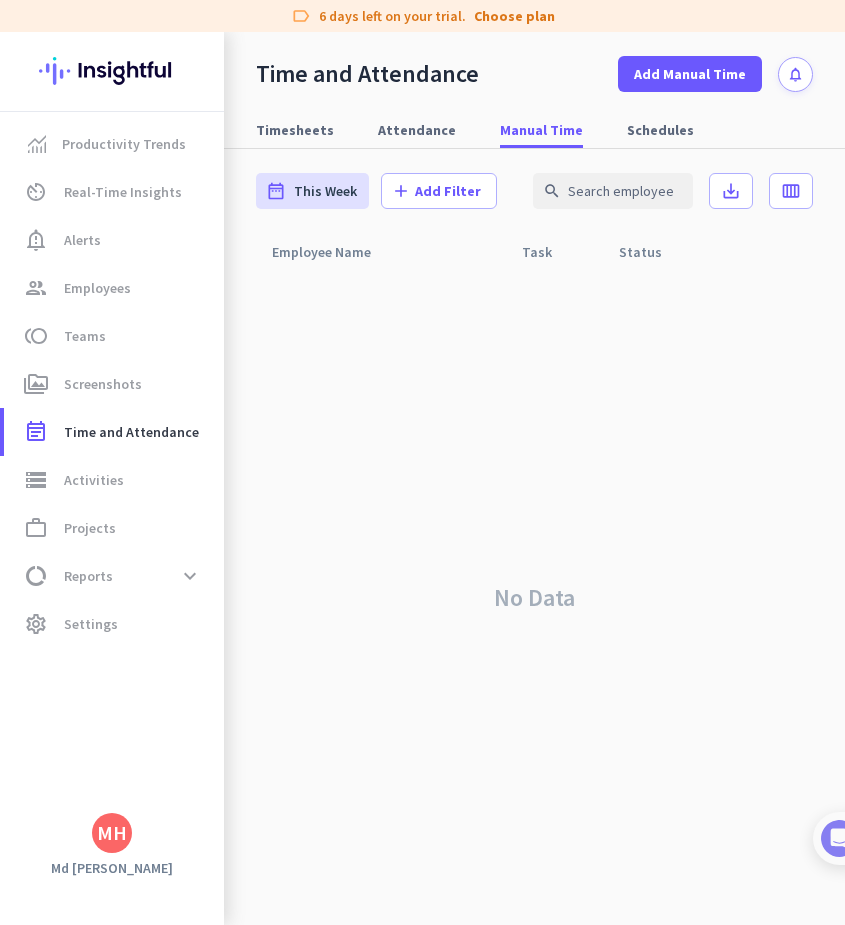 click on "No Data" 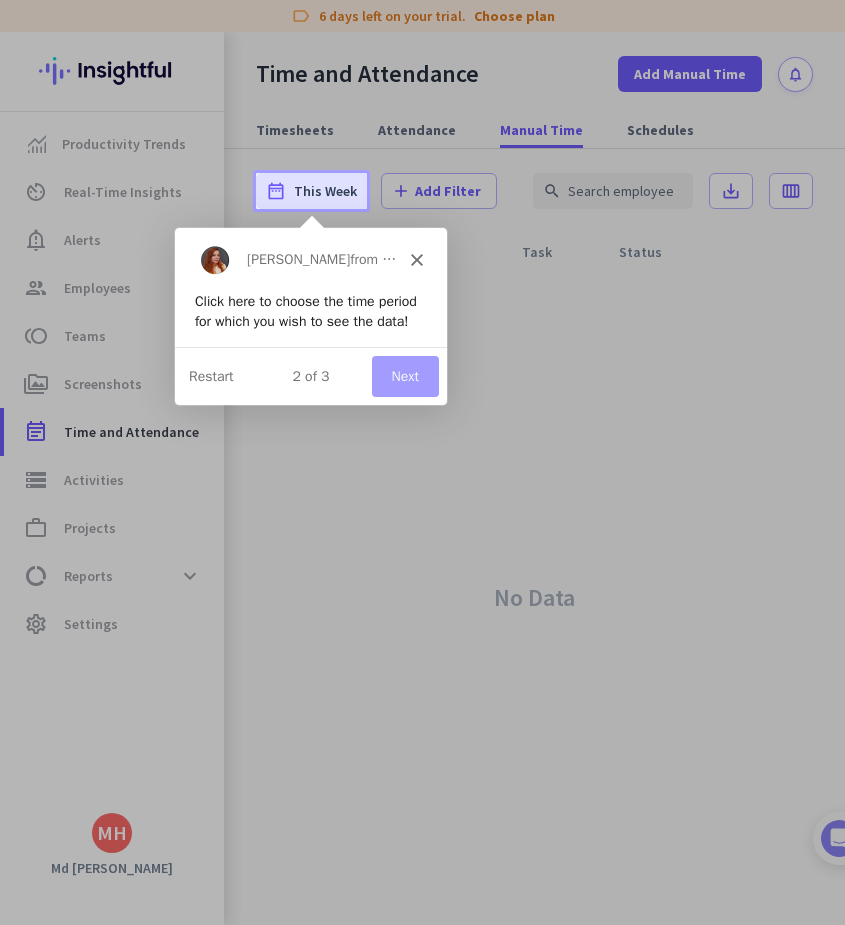 scroll, scrollTop: 0, scrollLeft: 0, axis: both 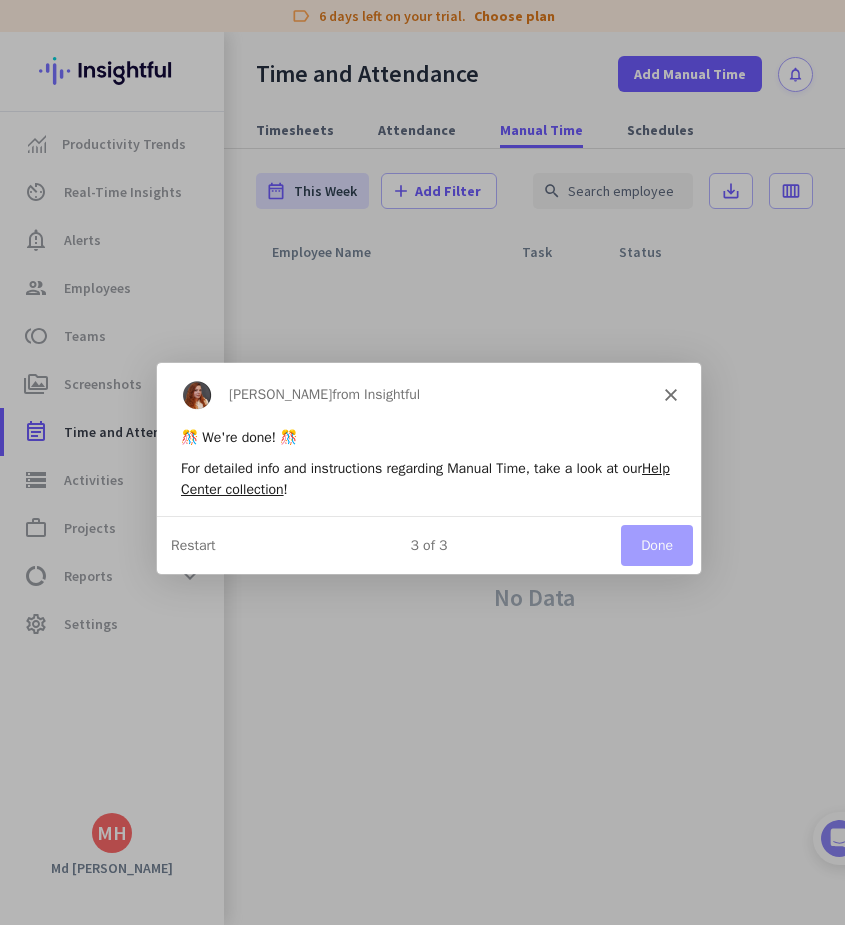 click on "Done" at bounding box center [655, 544] 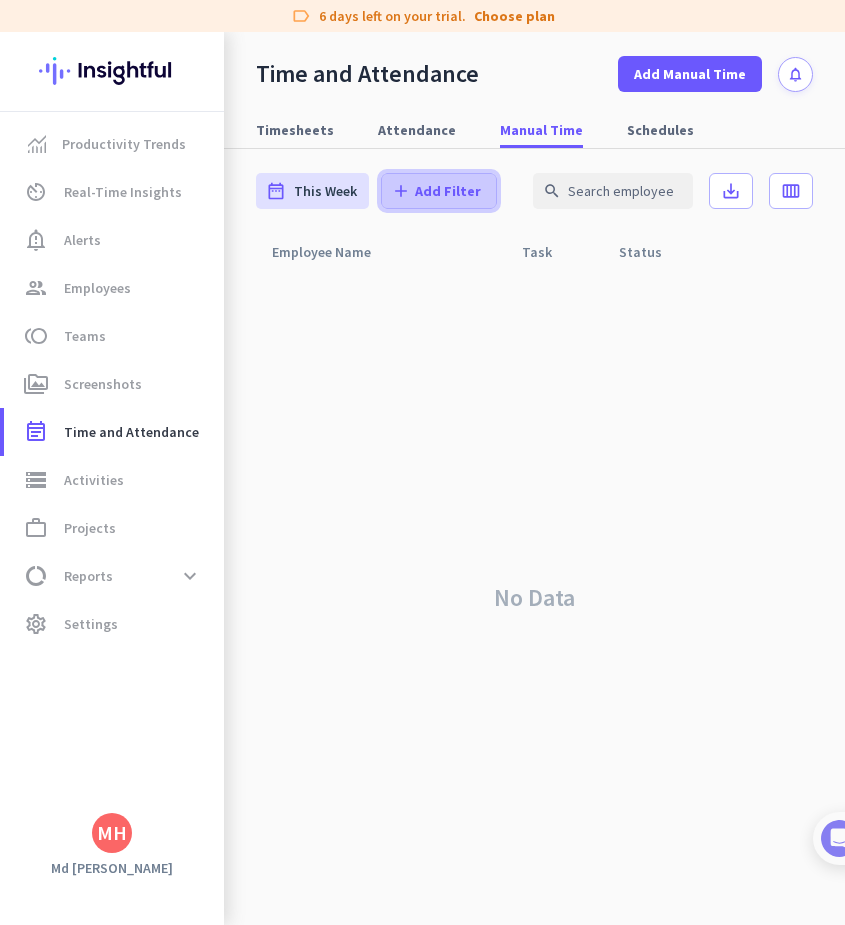 click on "Add Filter" 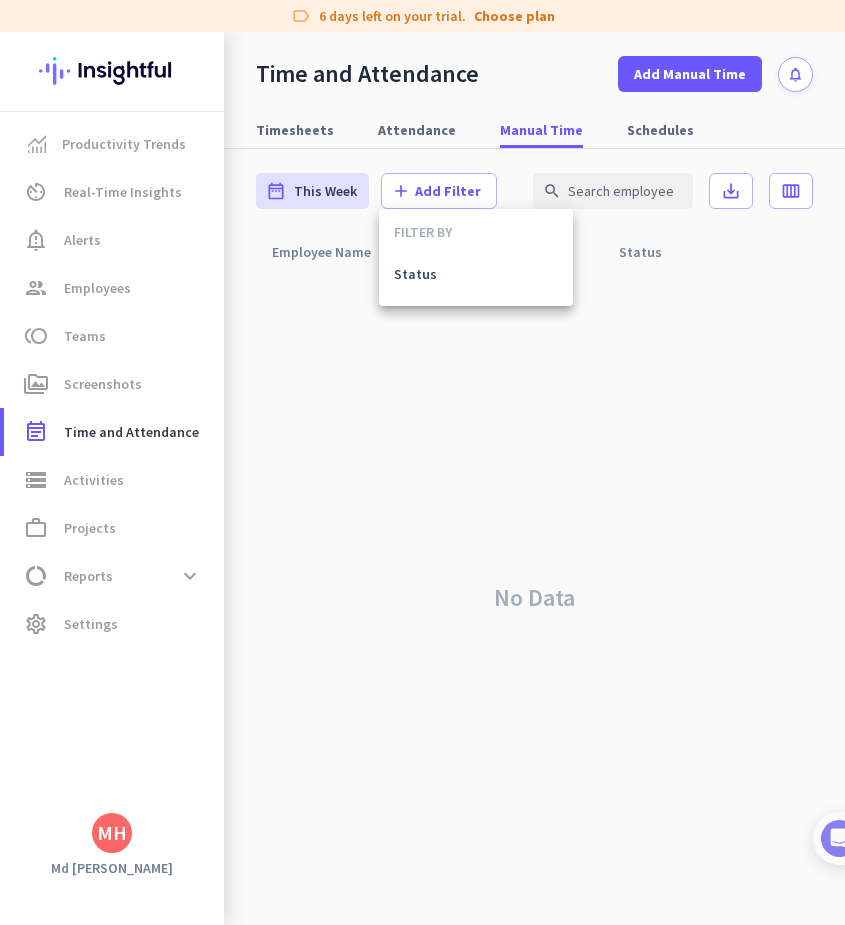 click at bounding box center [422, 462] 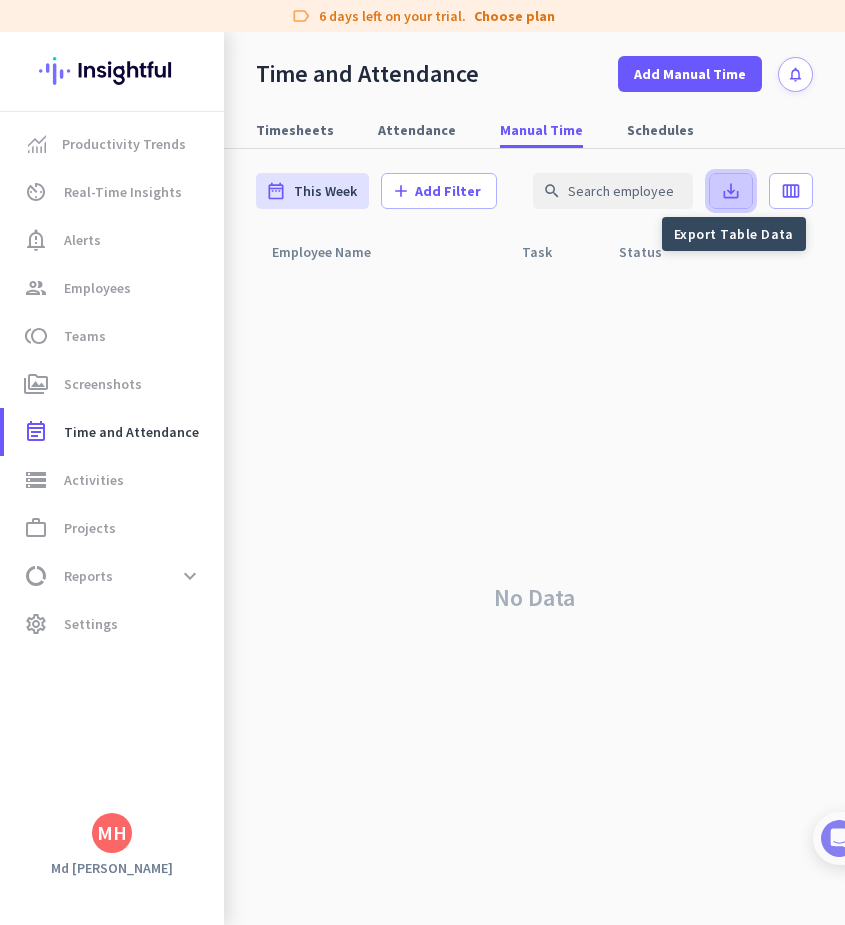 click 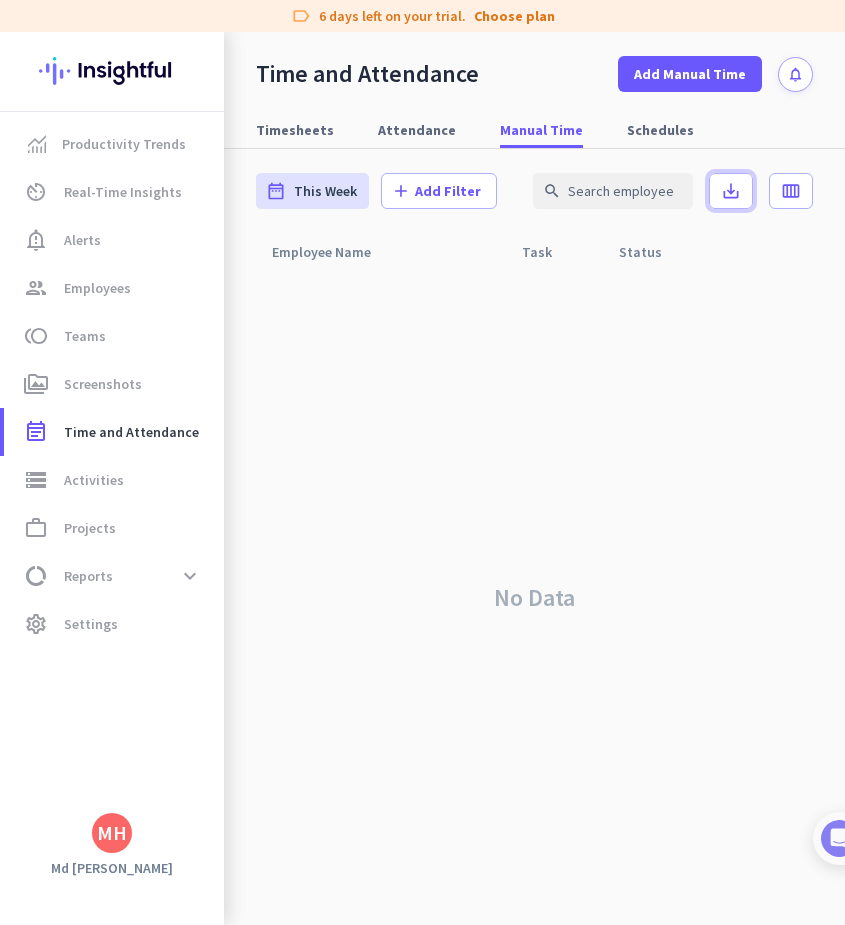 drag, startPoint x: 733, startPoint y: 206, endPoint x: 712, endPoint y: 41, distance: 166.331 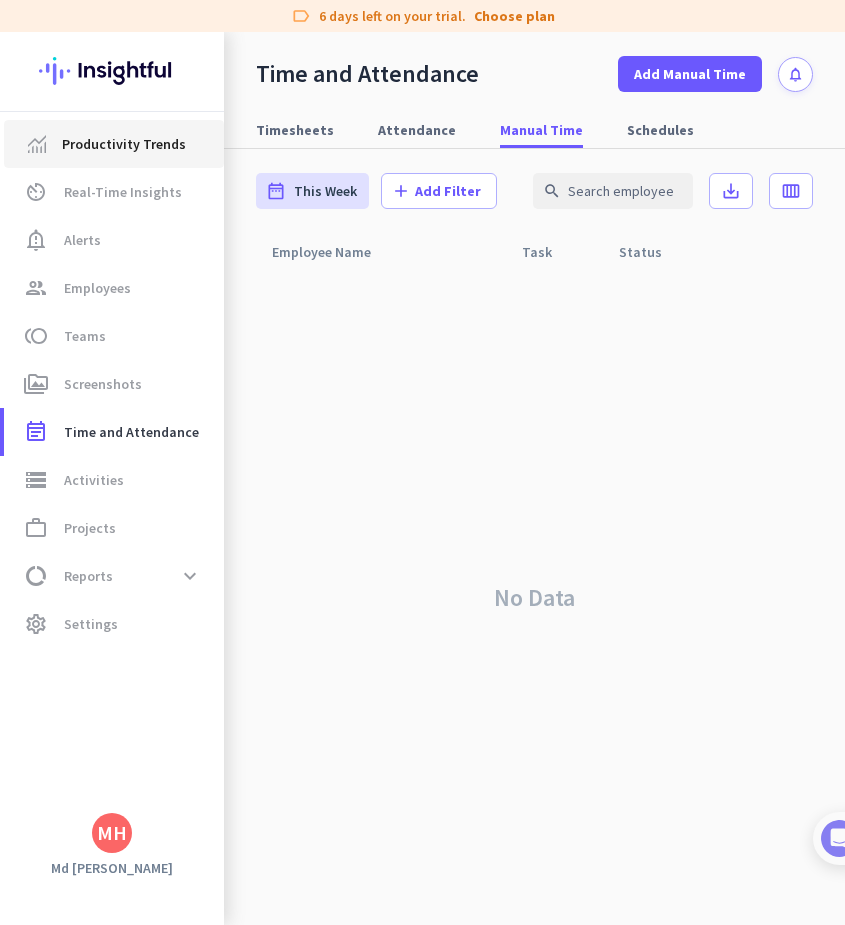 click on "Productivity Trends" 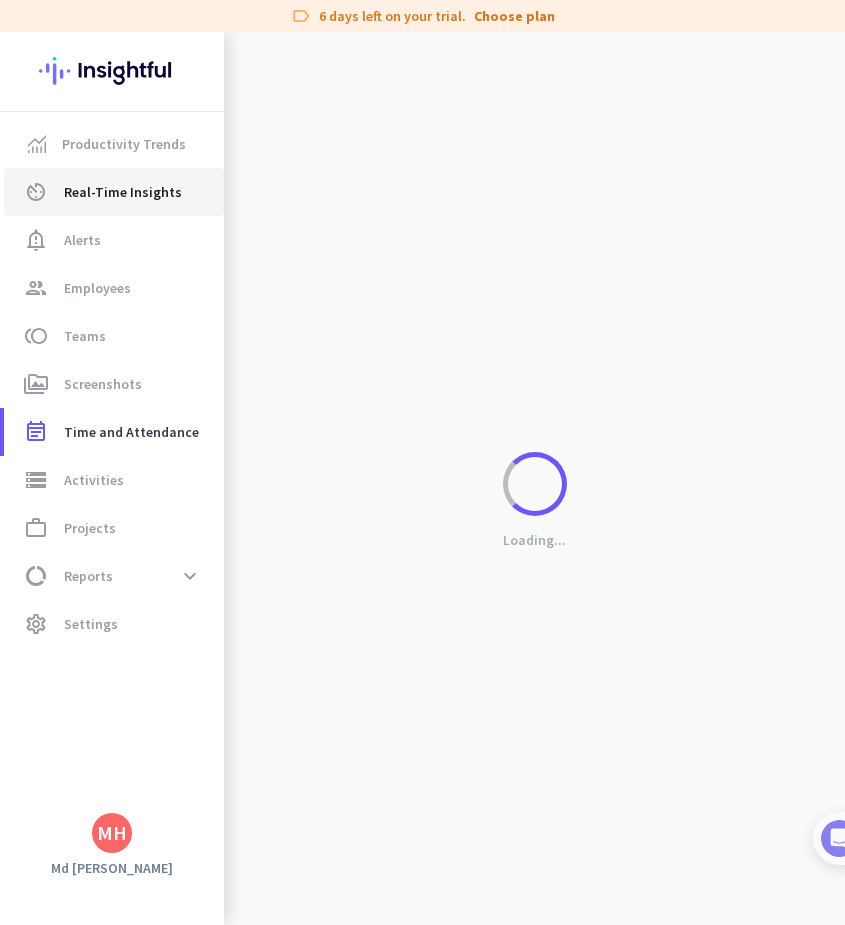 click on "Real-Time Insights" 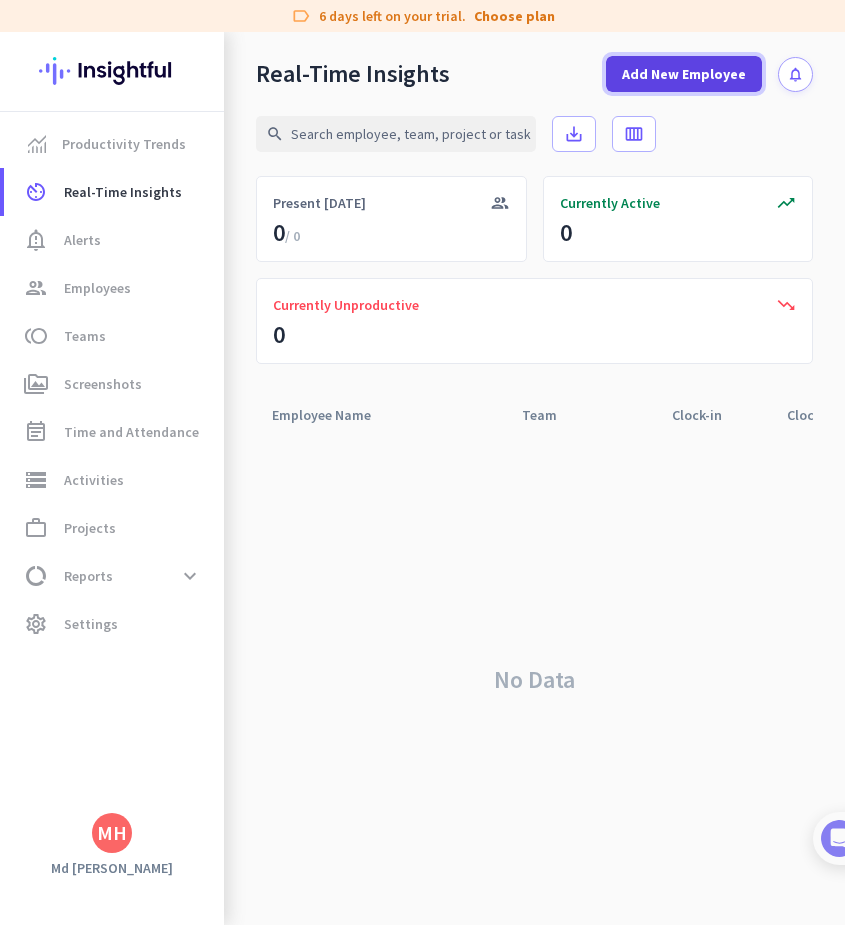 click on "Add New Employee" at bounding box center (684, 74) 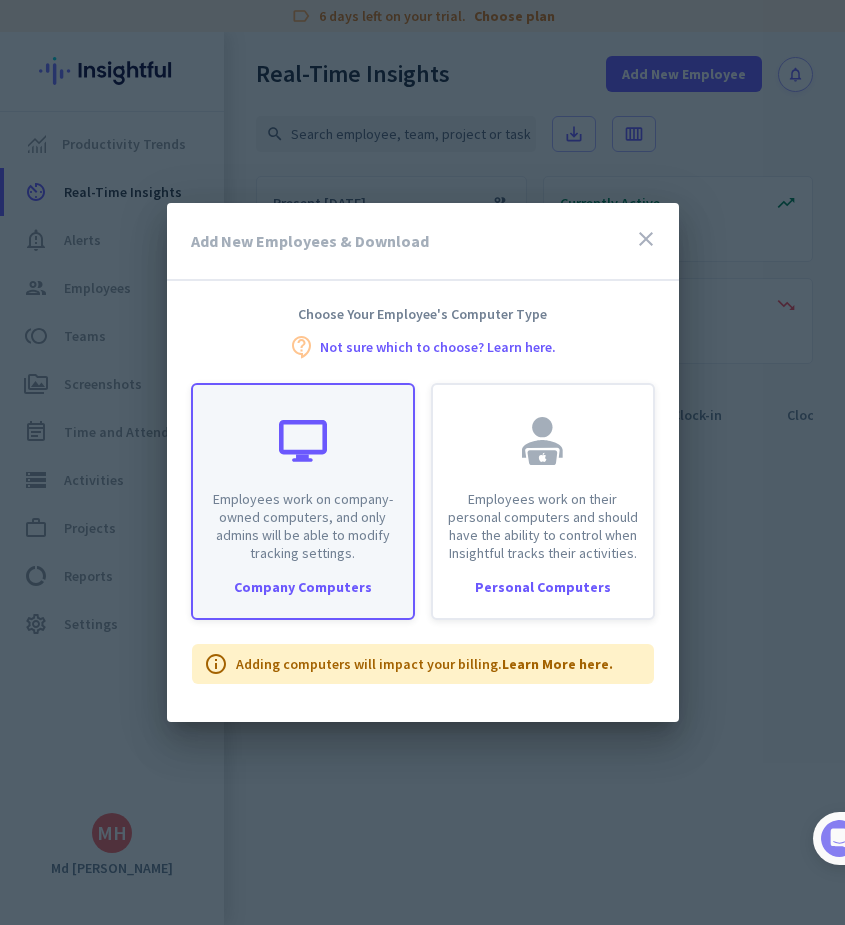 click on "Employees work on company-owned computers, and only admins will be able to modify tracking settings." at bounding box center (303, 473) 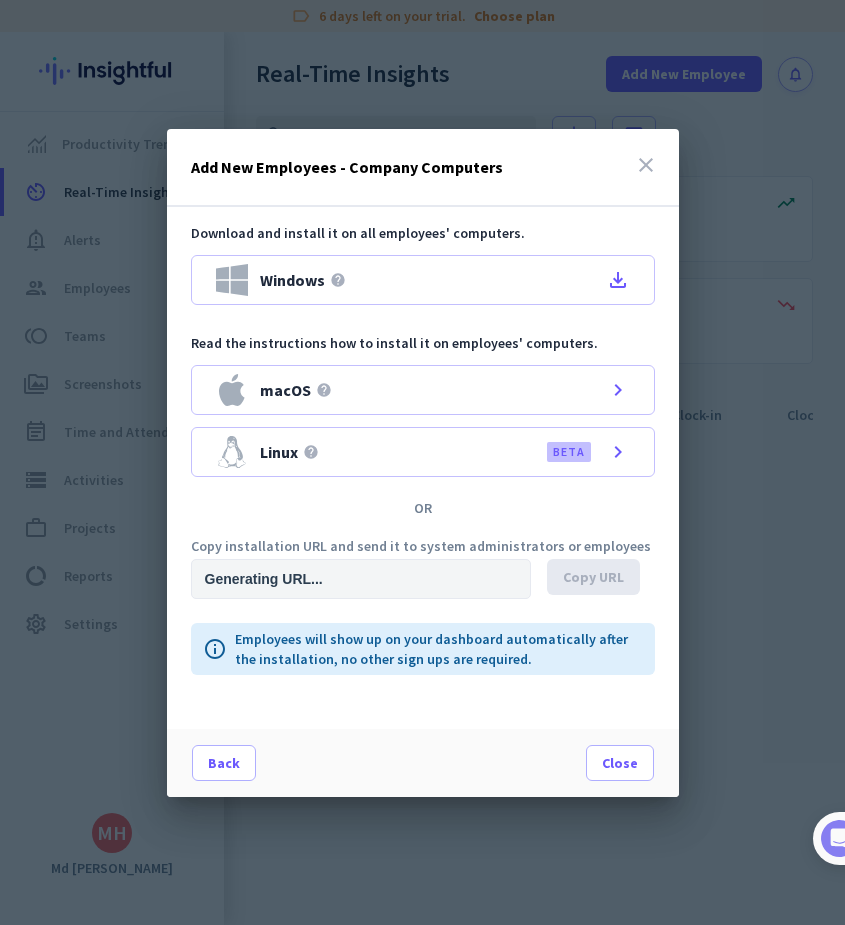 type on "[URL][DOMAIN_NAME]" 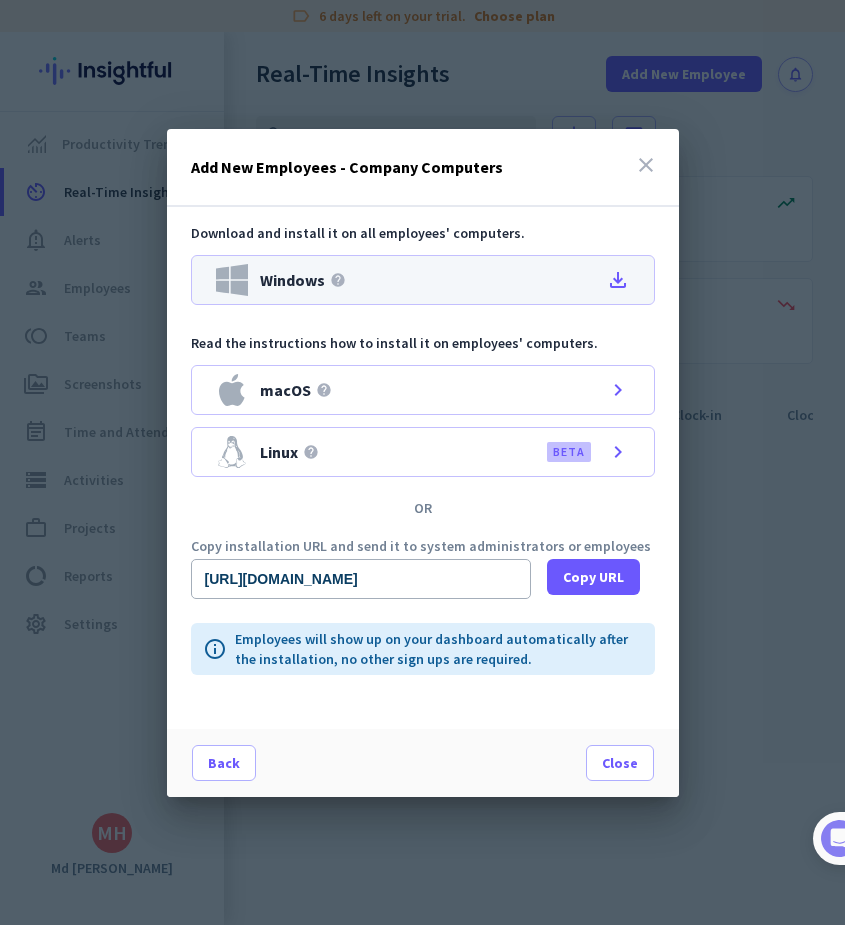 click on "Windows  help  file_download" at bounding box center [423, 280] 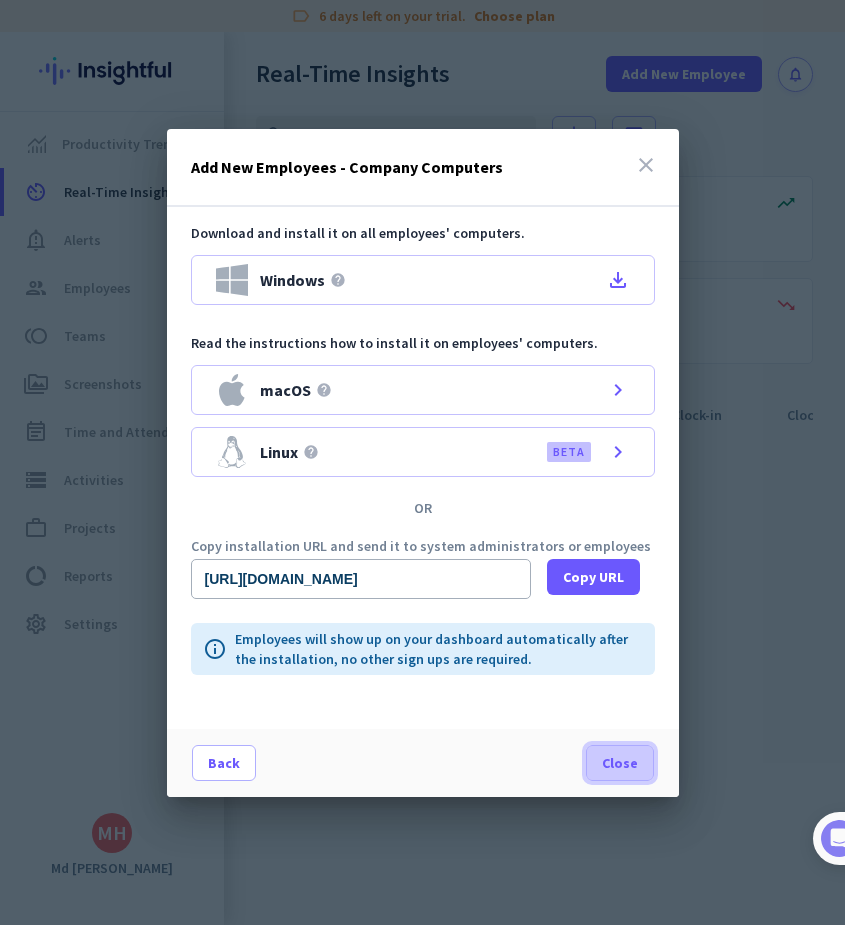 click at bounding box center [620, 763] 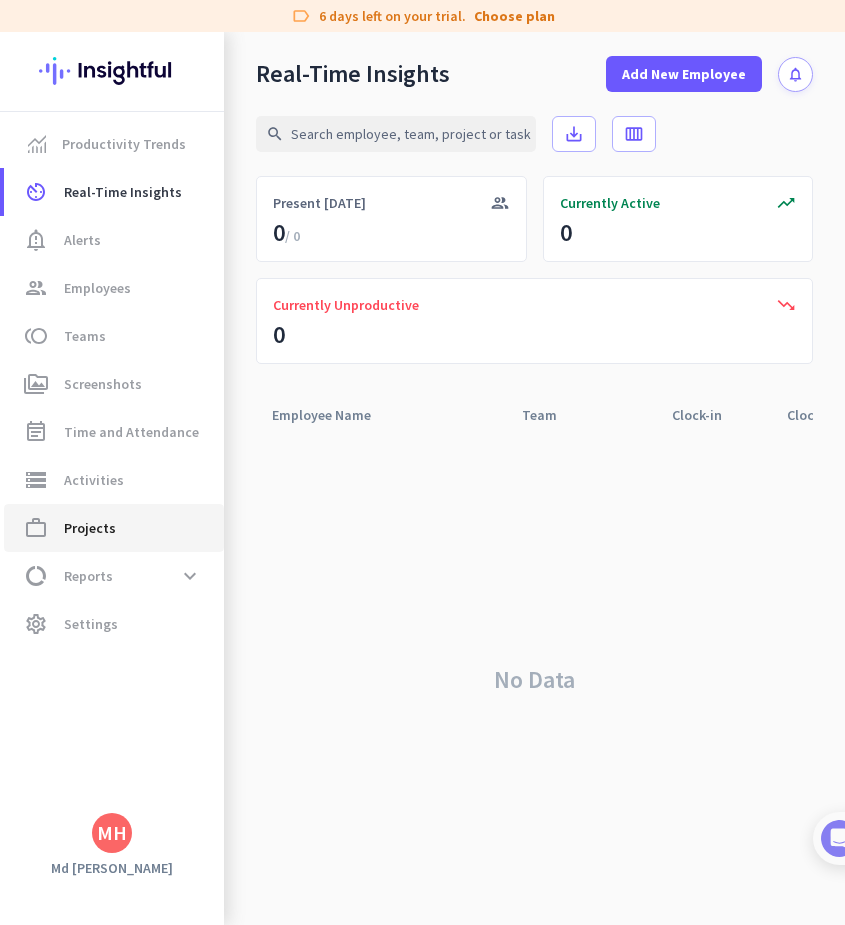 click on "work_outline  Projects" 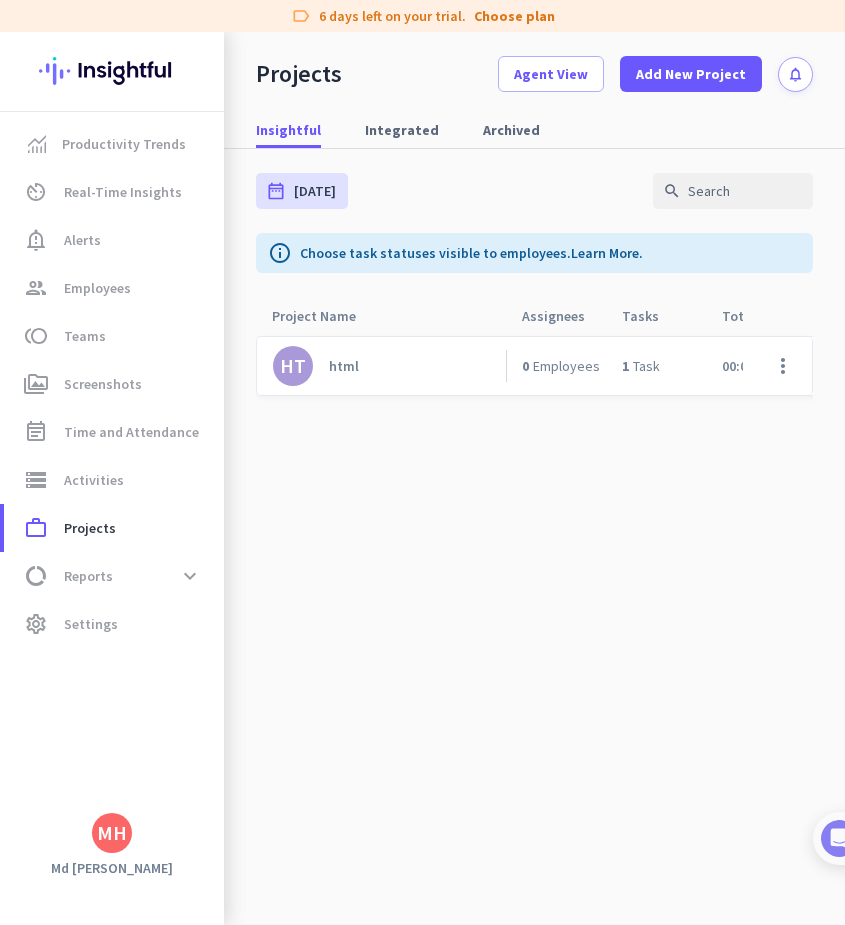 click on "HT   html" 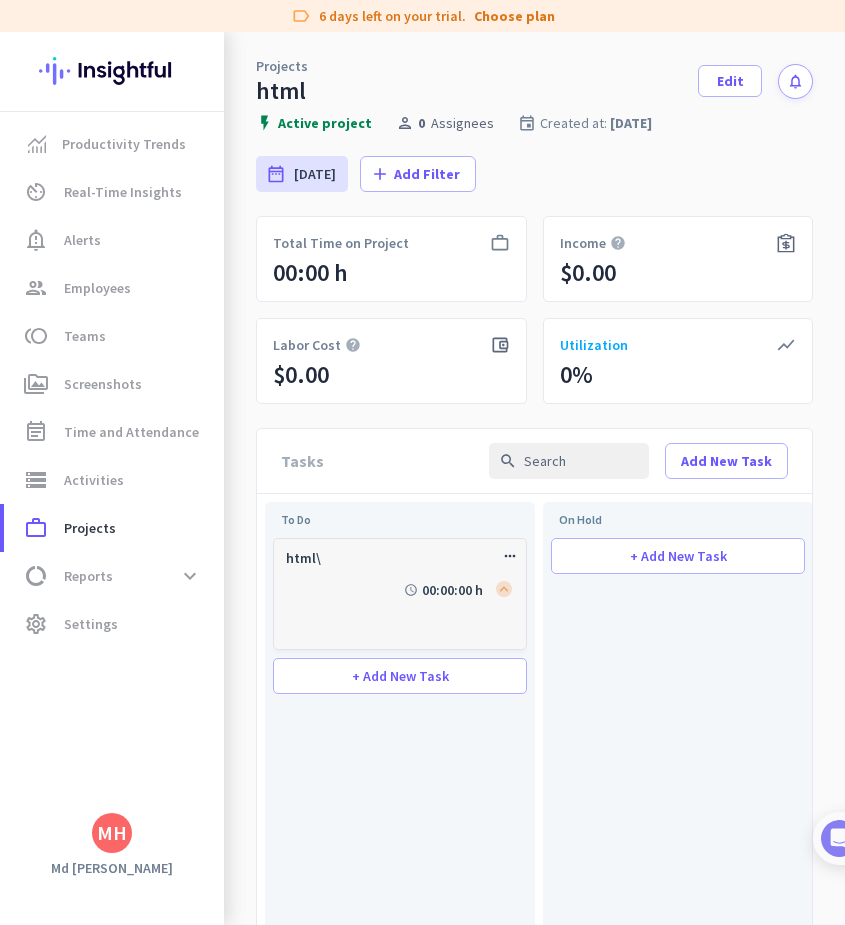click on "html\  more_horiz schedule 00:00:00 h" at bounding box center (400, 594) 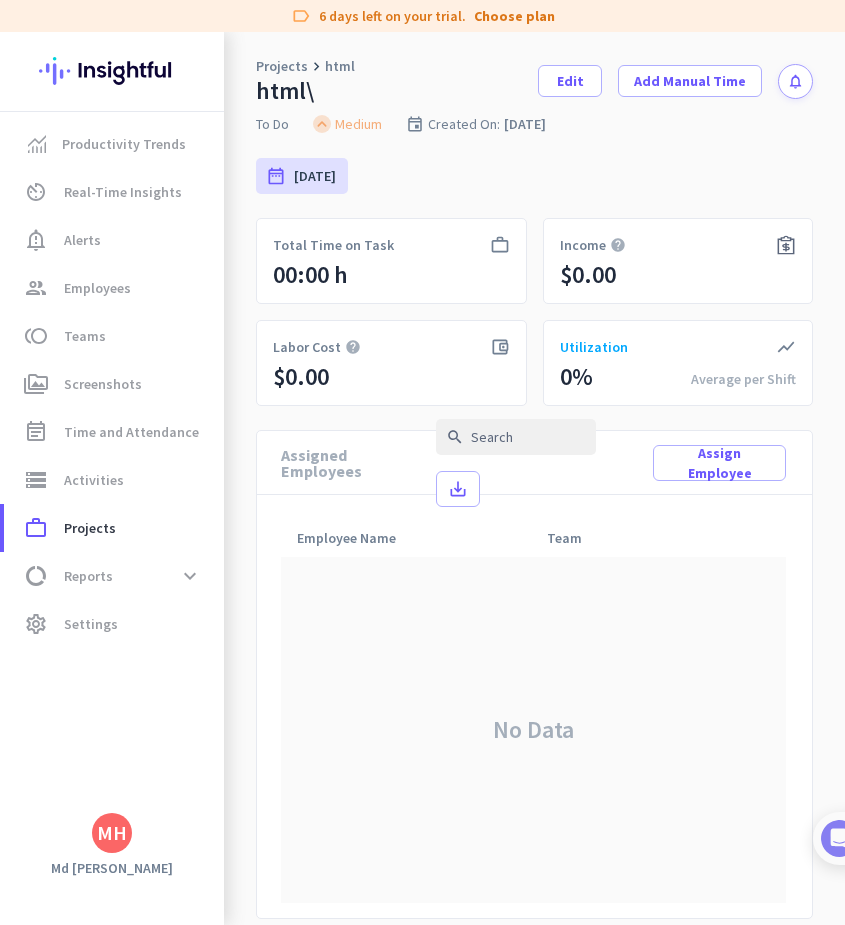 click on "work_outline  Total Time on Task  00:00 h" 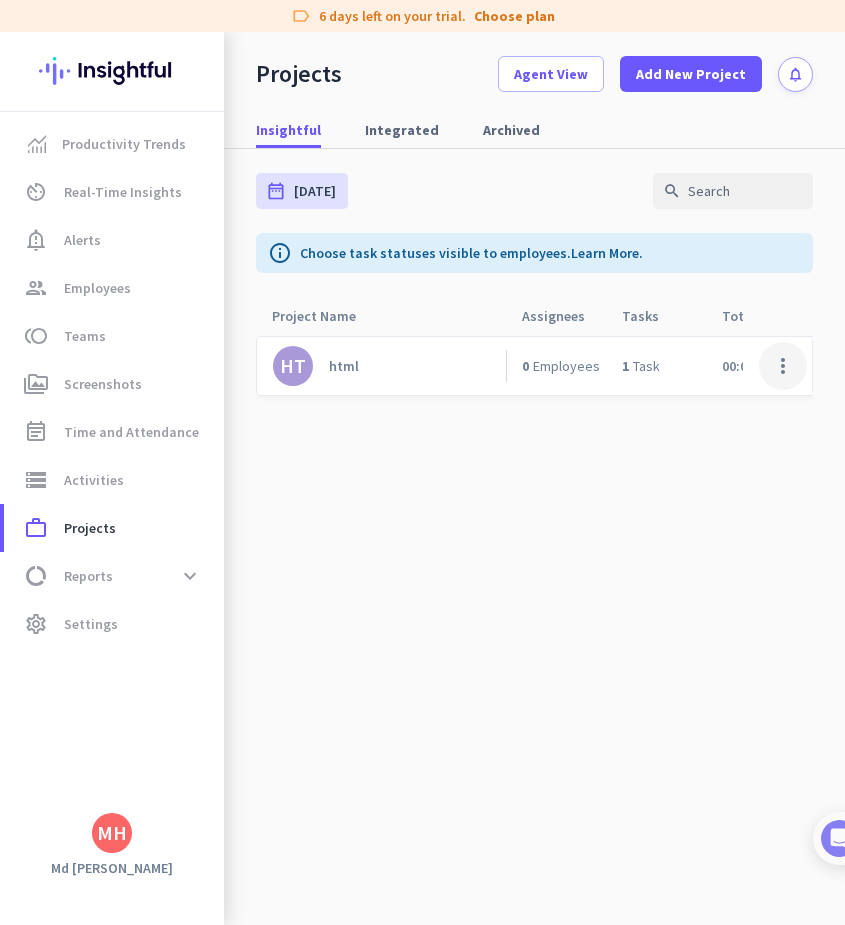 click 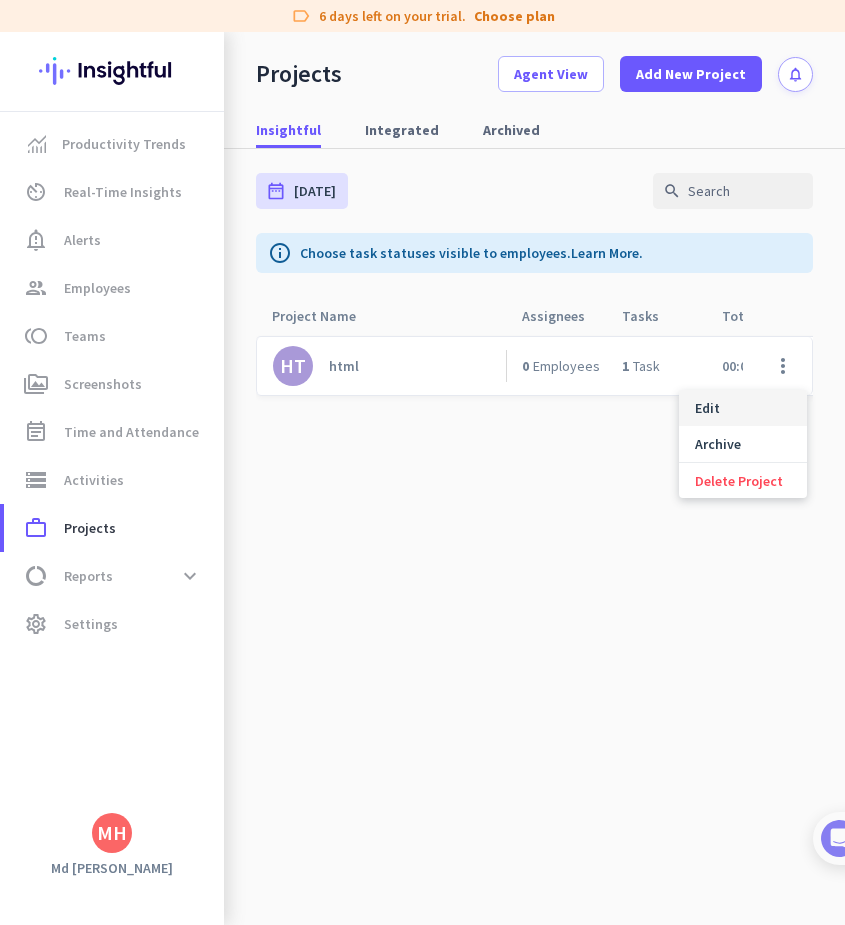 click on "Edit" at bounding box center [743, 408] 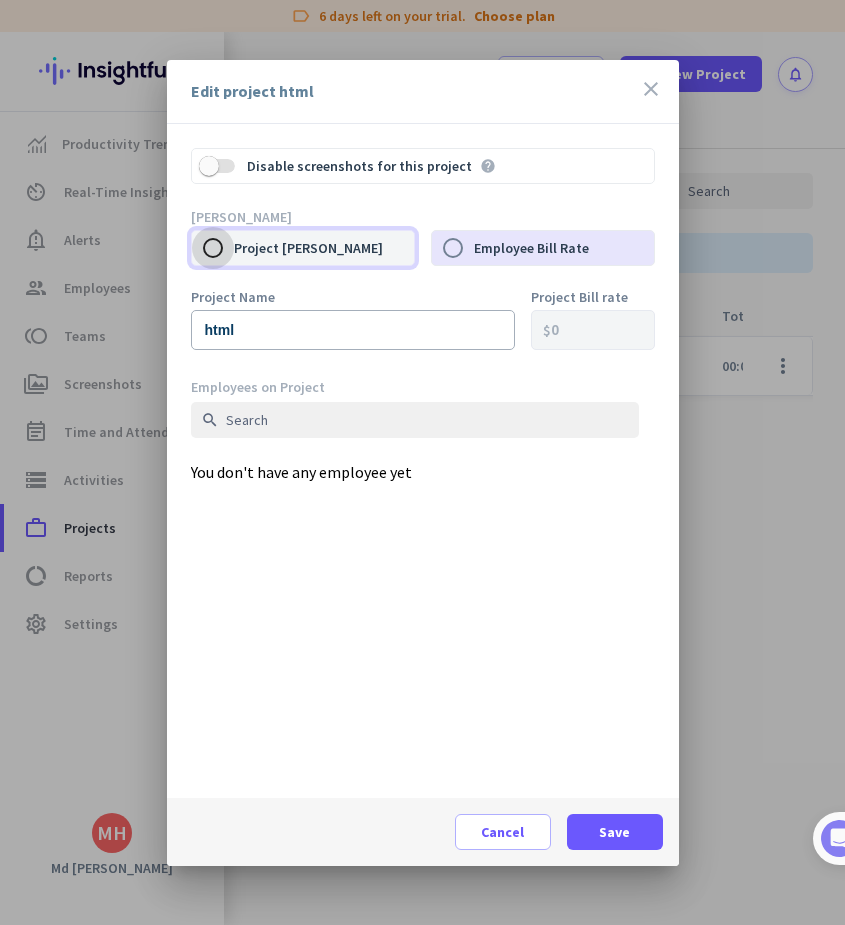 click on "Project [PERSON_NAME]" at bounding box center (213, 248) 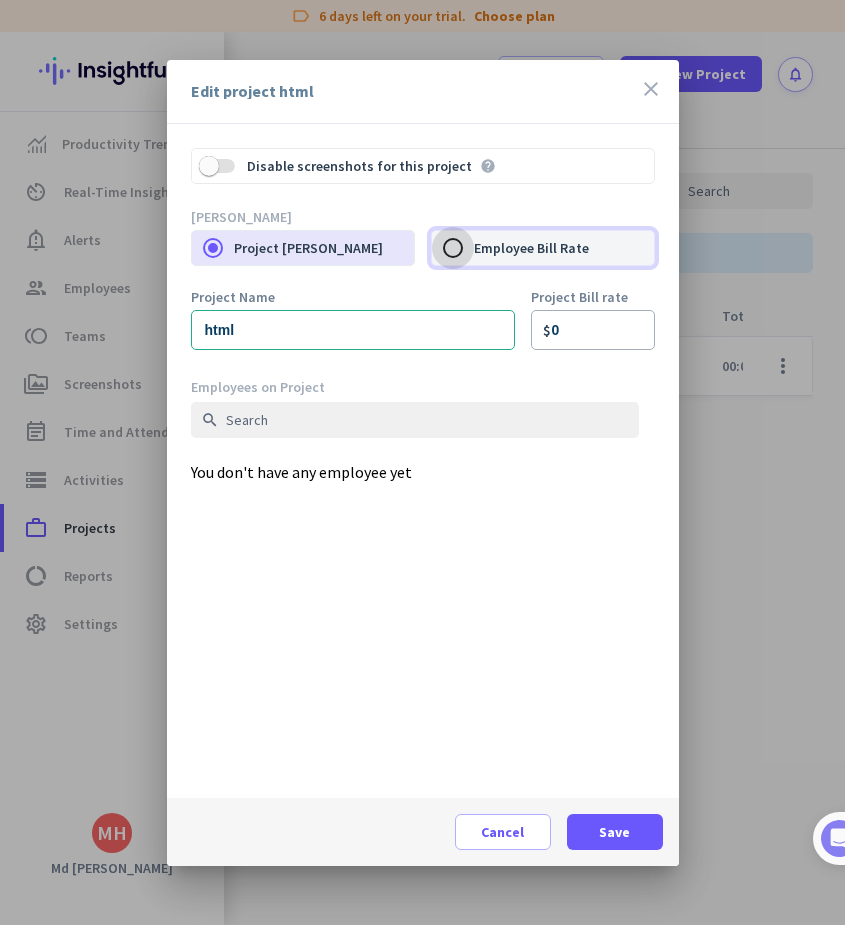 click on "Employee Bill Rate" at bounding box center (453, 248) 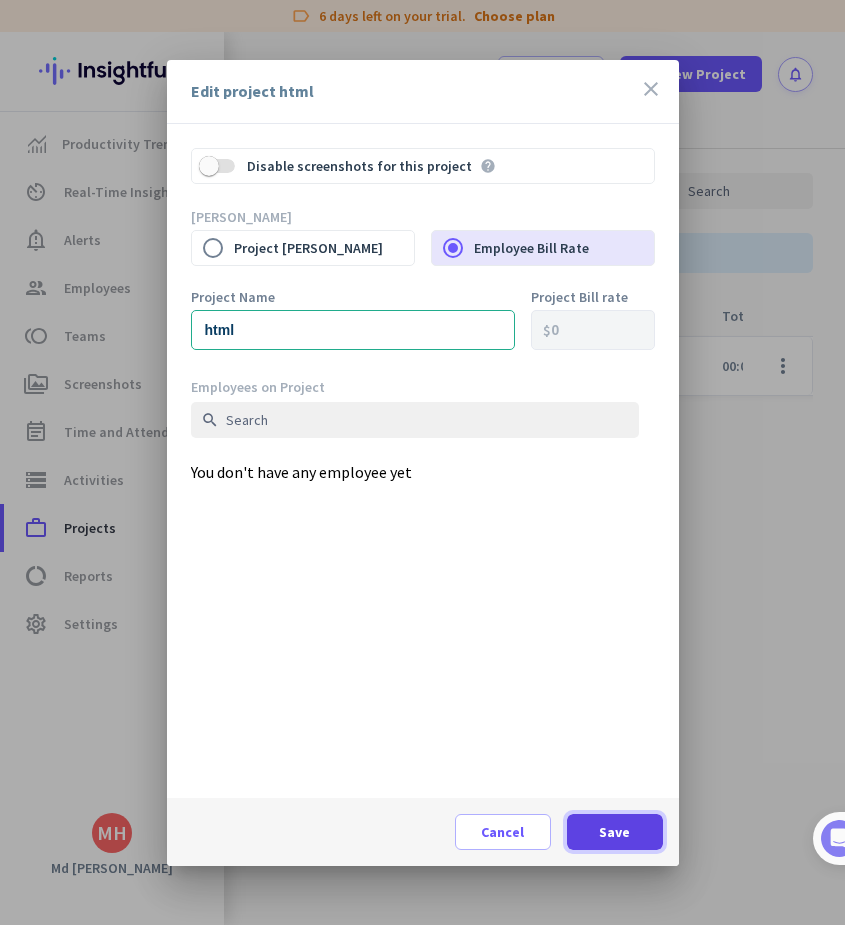 click on "Save" at bounding box center (614, 832) 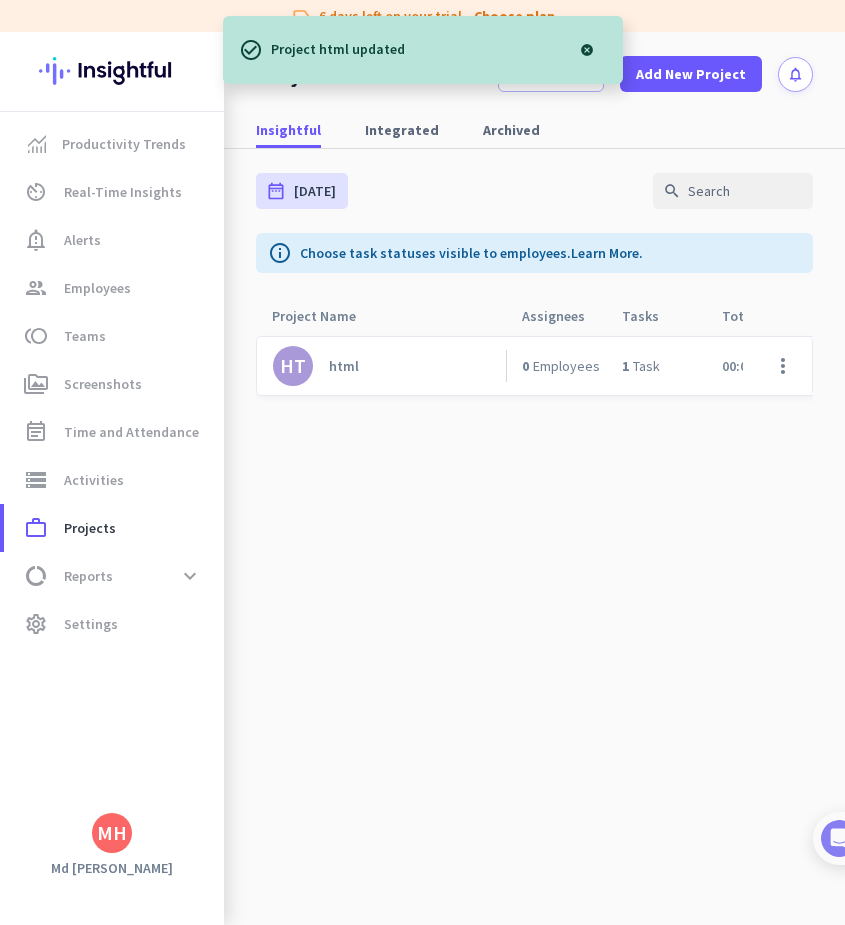 click on "1 Task" 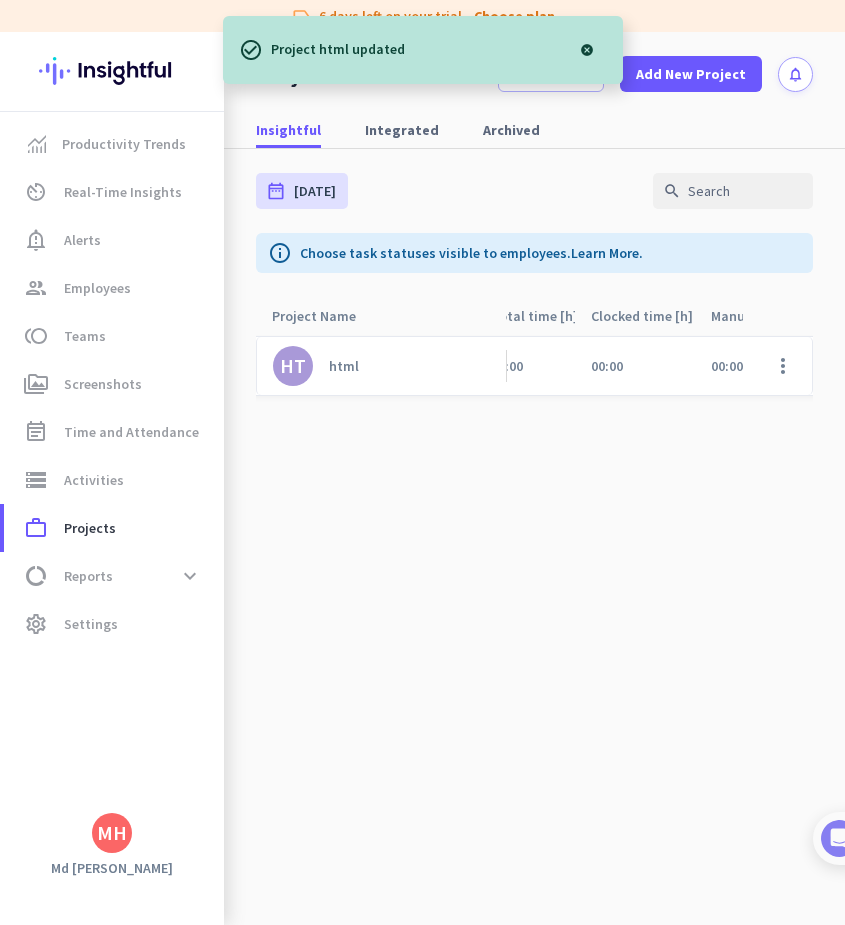 scroll, scrollTop: 0, scrollLeft: 283, axis: horizontal 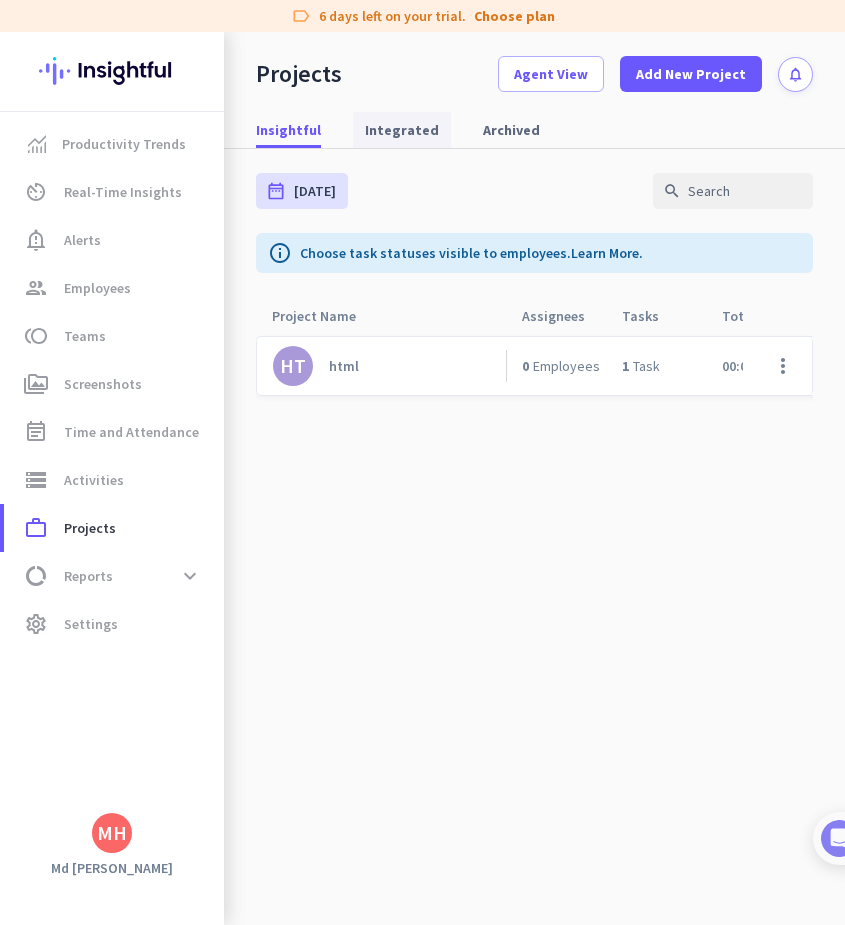 click on "Integrated" at bounding box center (402, 130) 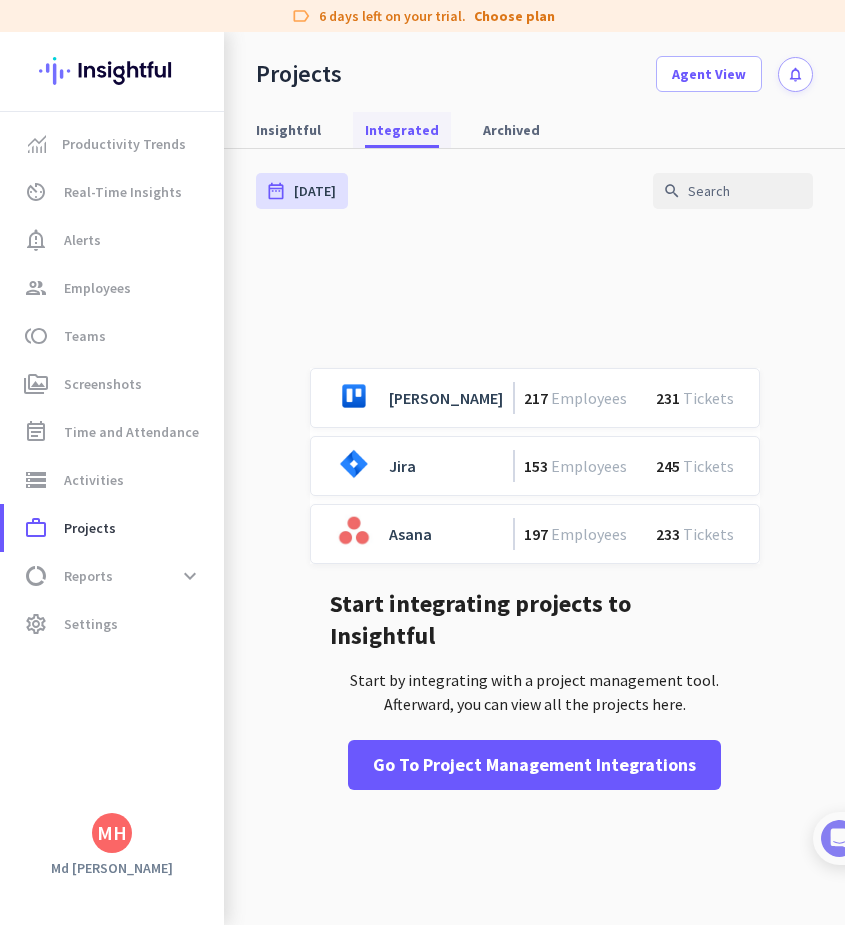 click on "Integrated" at bounding box center [402, 130] 